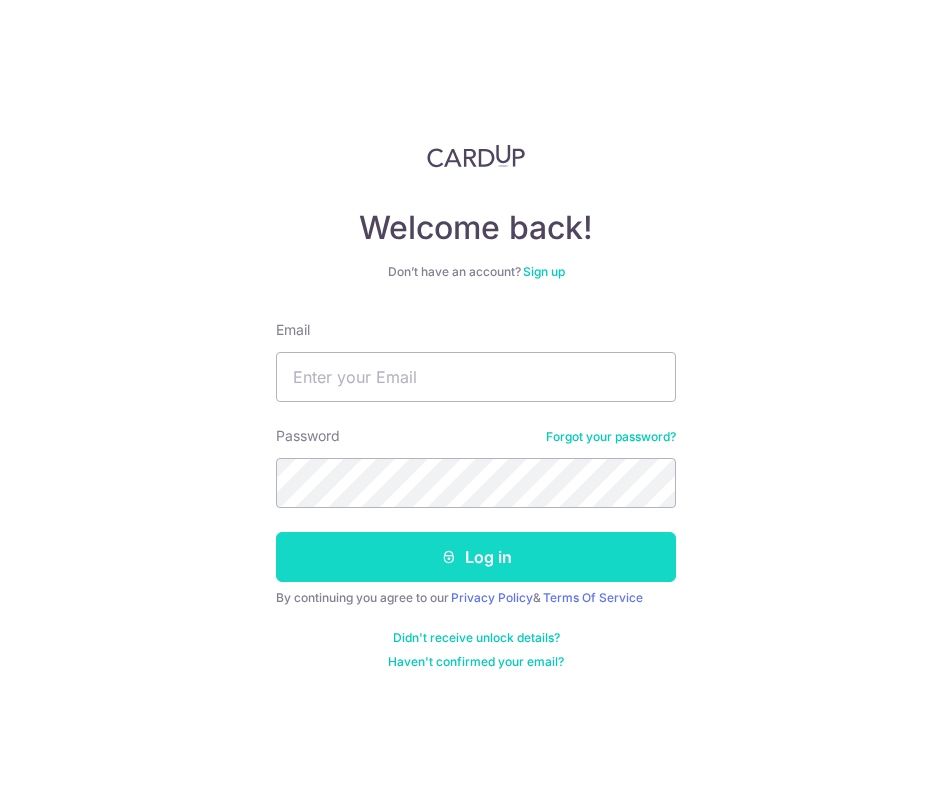 scroll, scrollTop: 0, scrollLeft: 0, axis: both 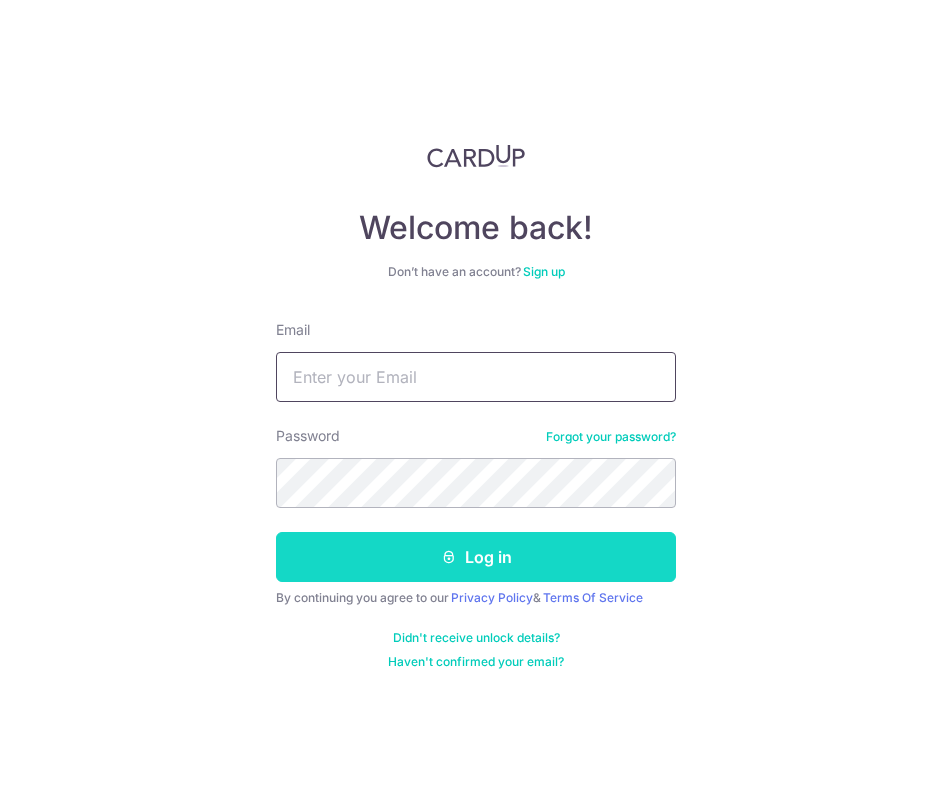 type on "[EMAIL]" 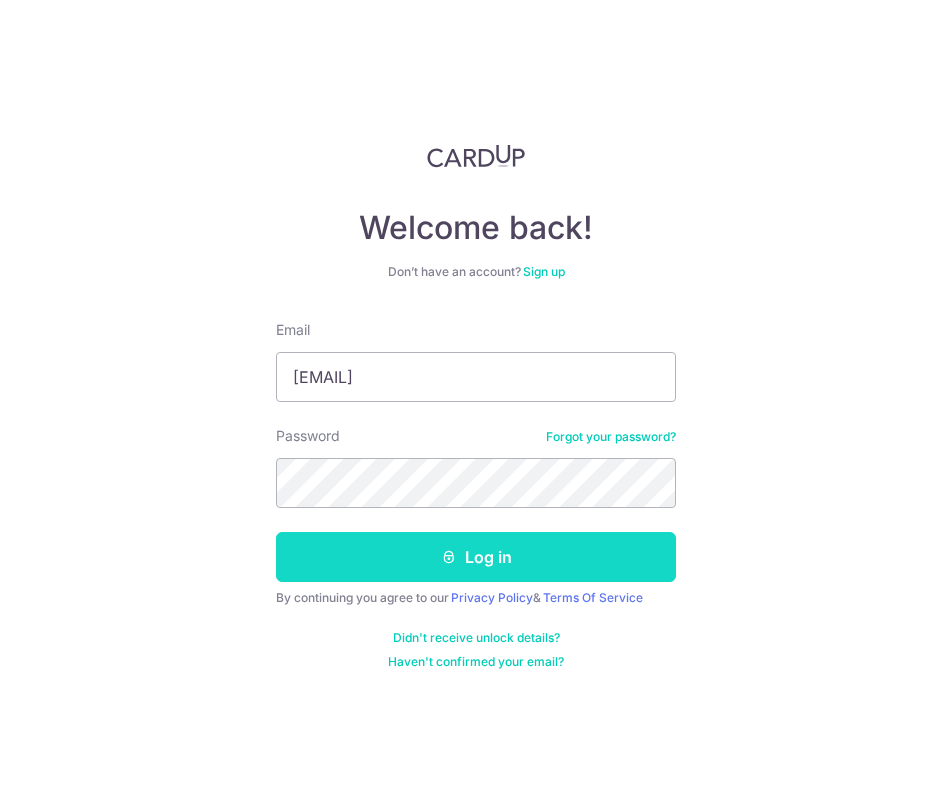 click on "Log in" at bounding box center [476, 557] 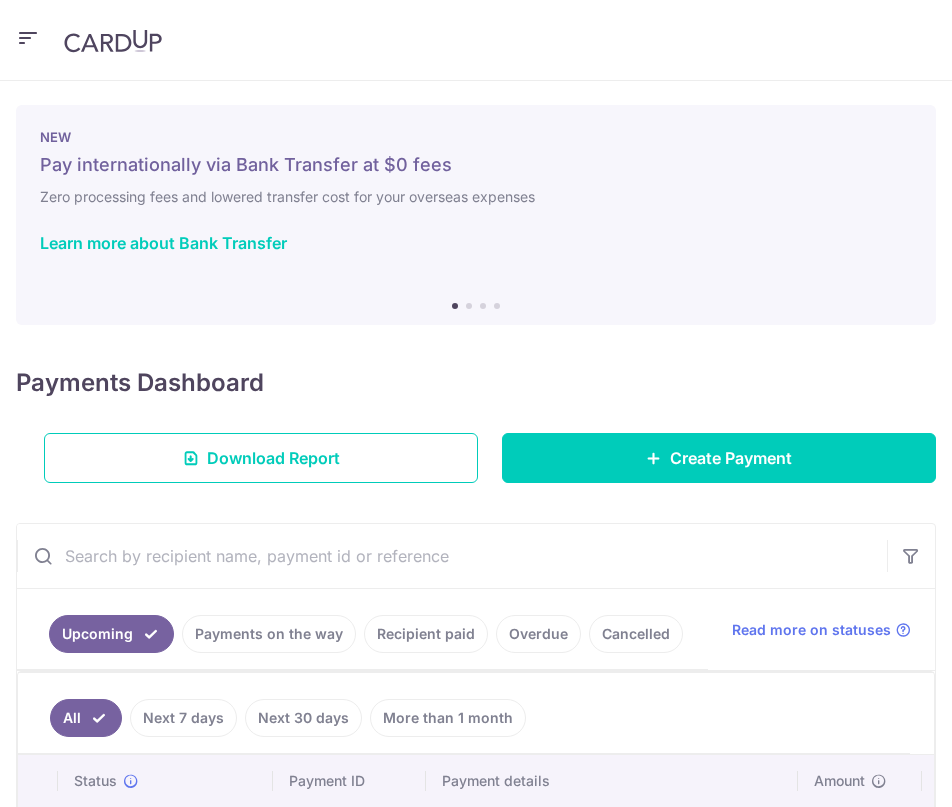 scroll, scrollTop: 0, scrollLeft: 0, axis: both 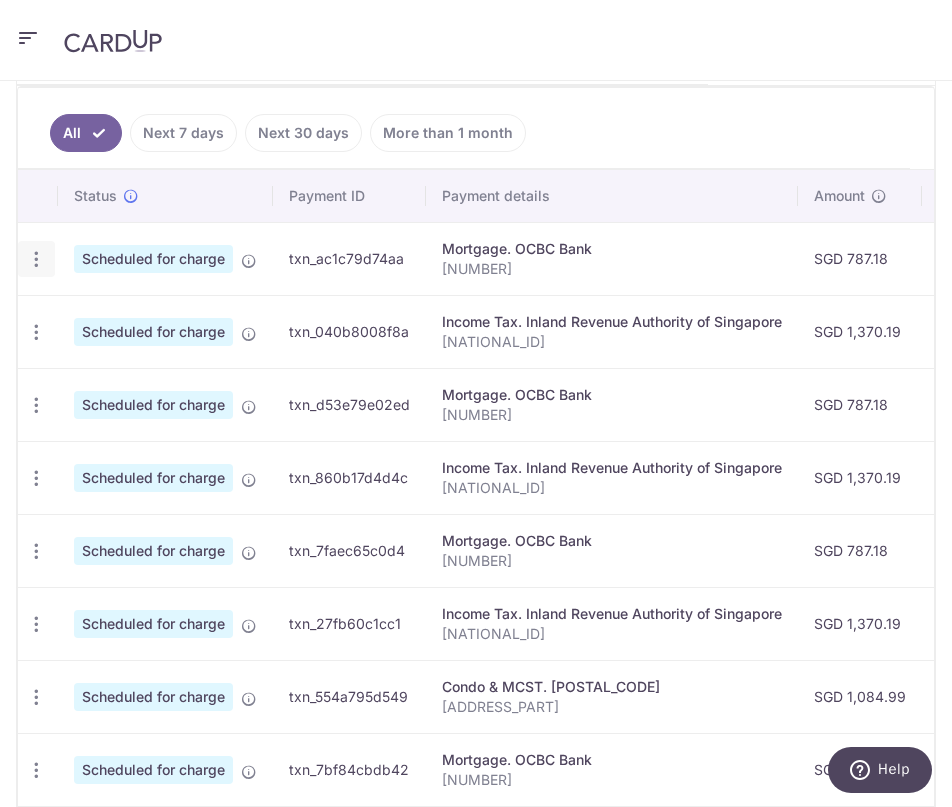 click at bounding box center (36, 259) 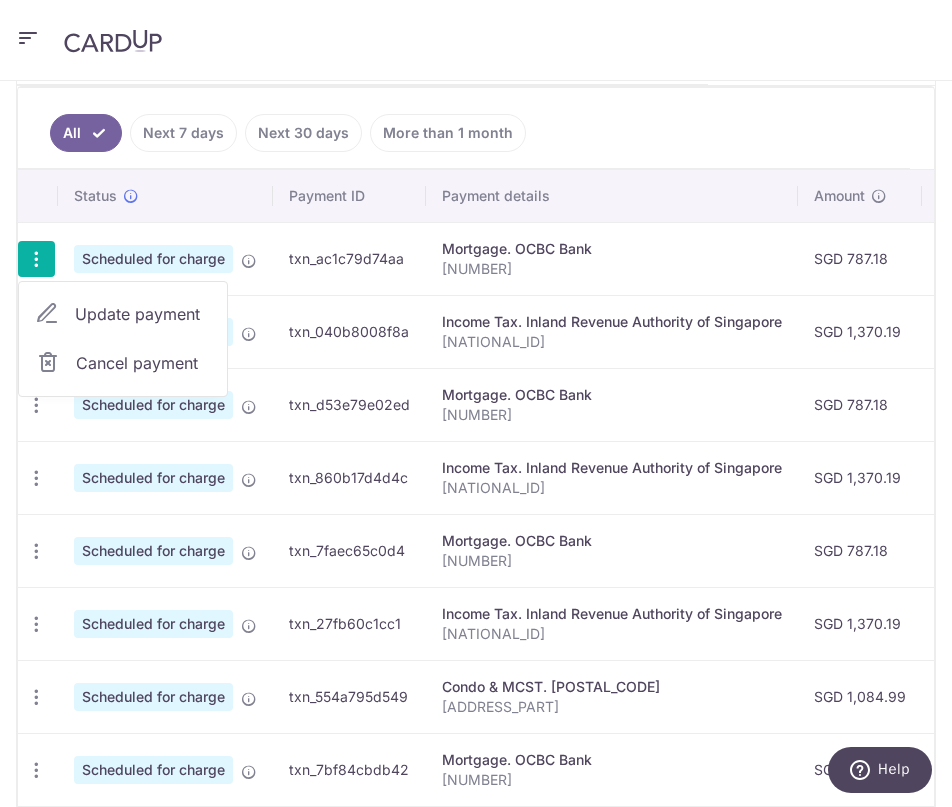 click on "txn_ac1c79d74aa" at bounding box center [349, 258] 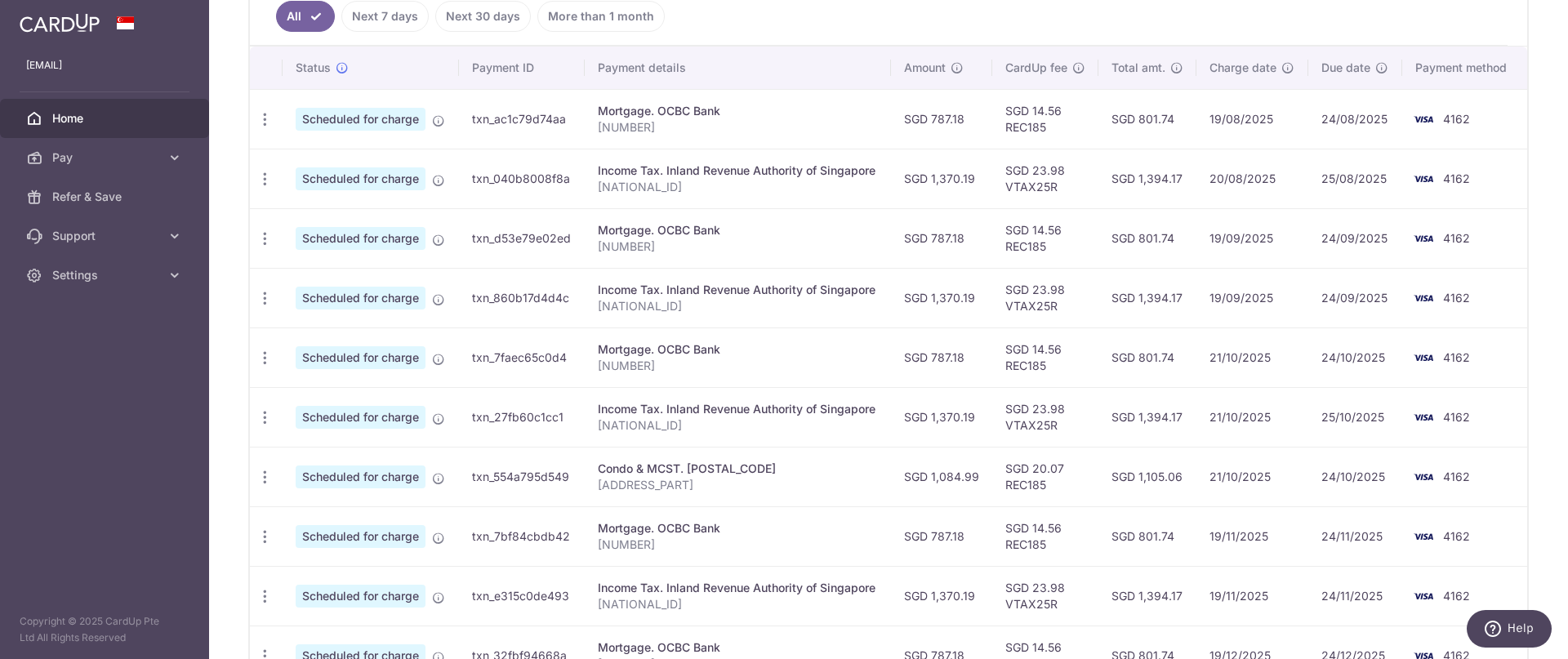 scroll, scrollTop: 456, scrollLeft: 0, axis: vertical 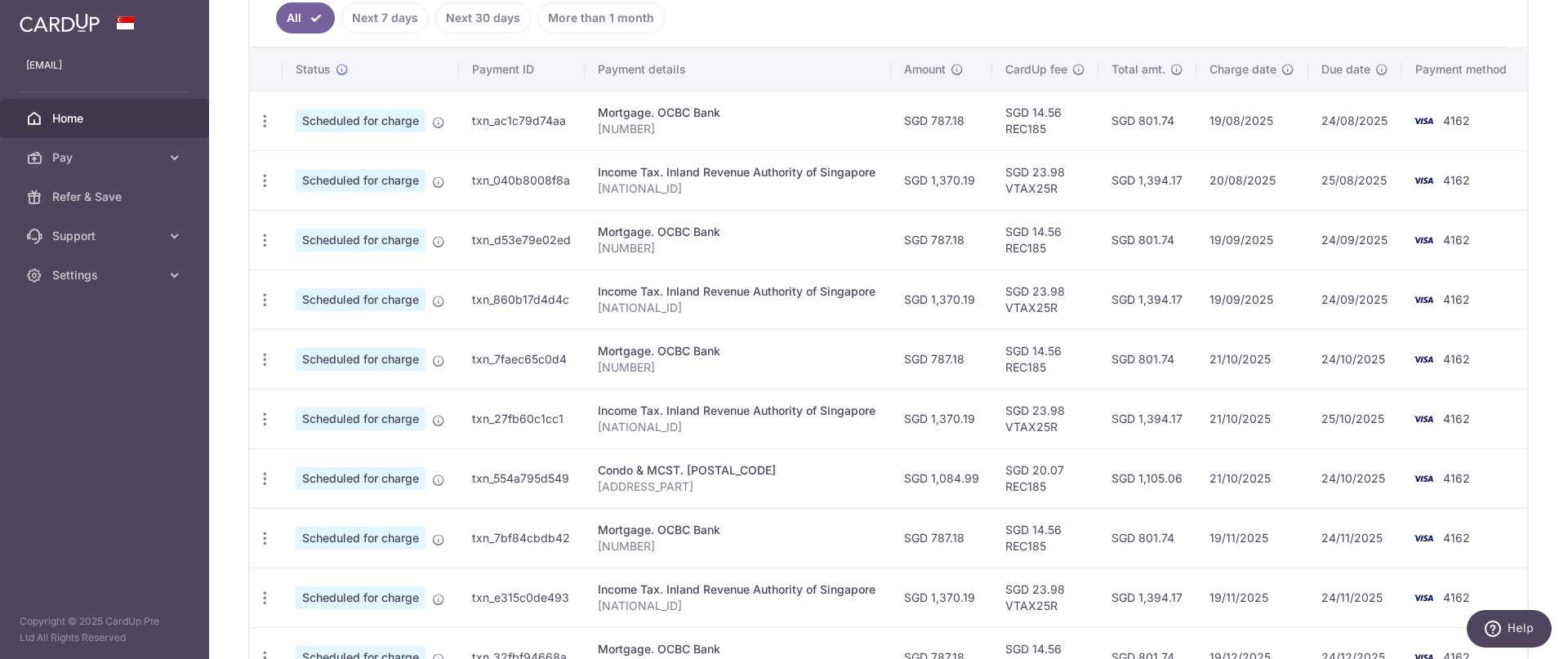 click on "19/08/2025" at bounding box center (1252, 120) 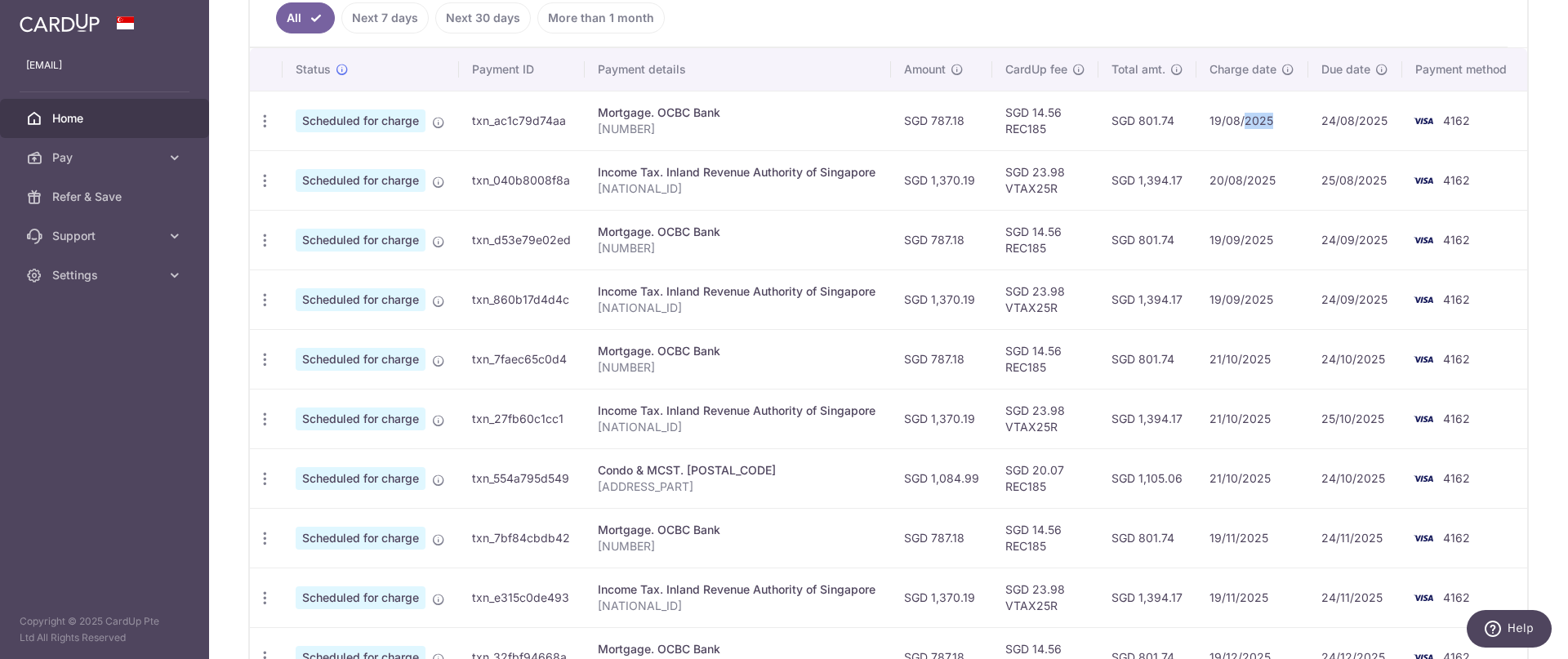 click on "19/08/2025" at bounding box center (1252, 120) 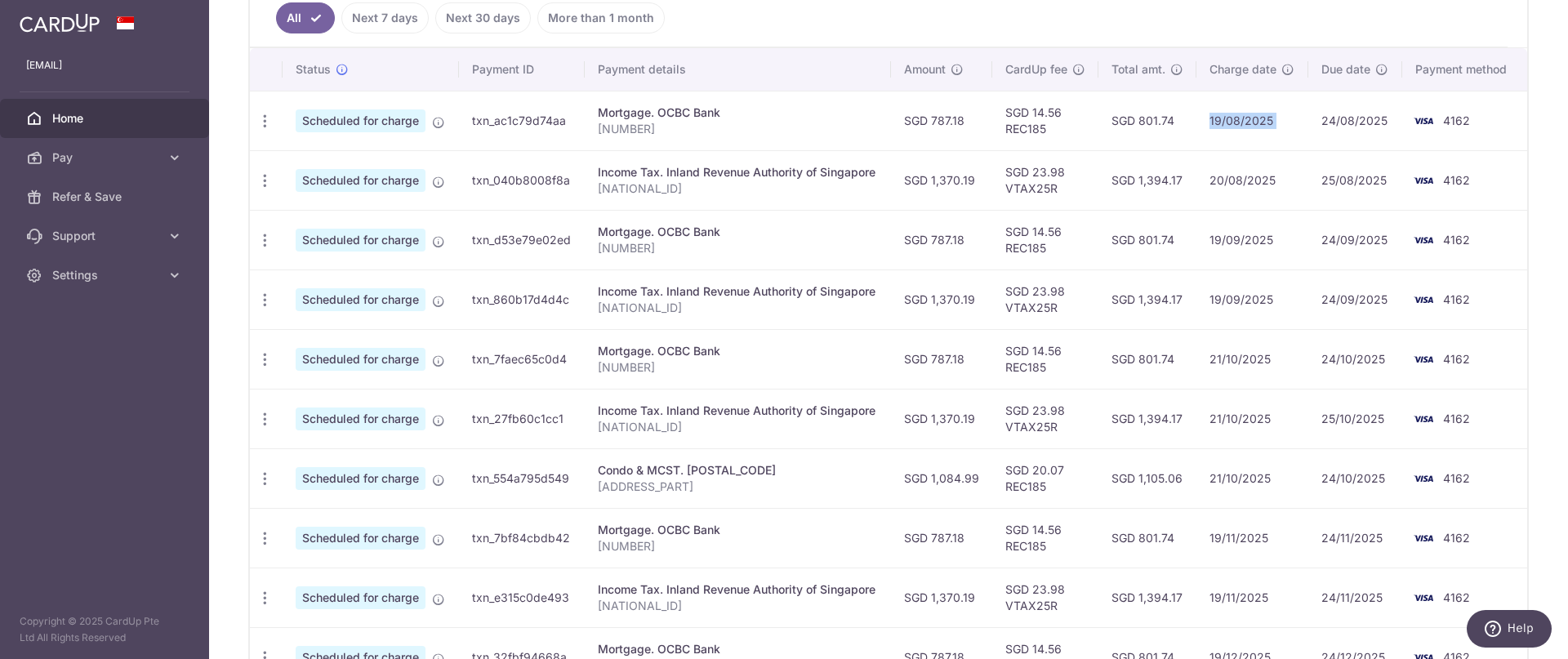 click on "19/08/2025" at bounding box center [1252, 120] 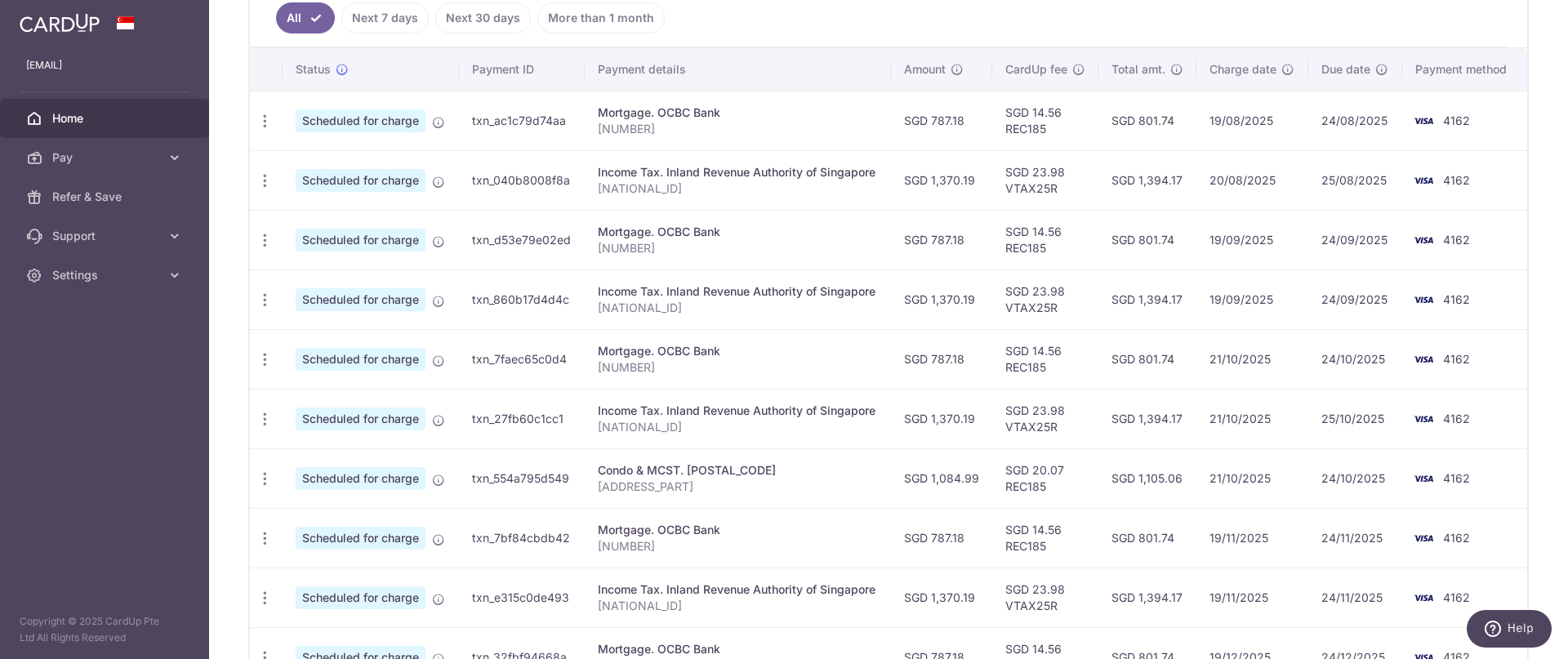 click on "24/08/2025" at bounding box center [1355, 120] 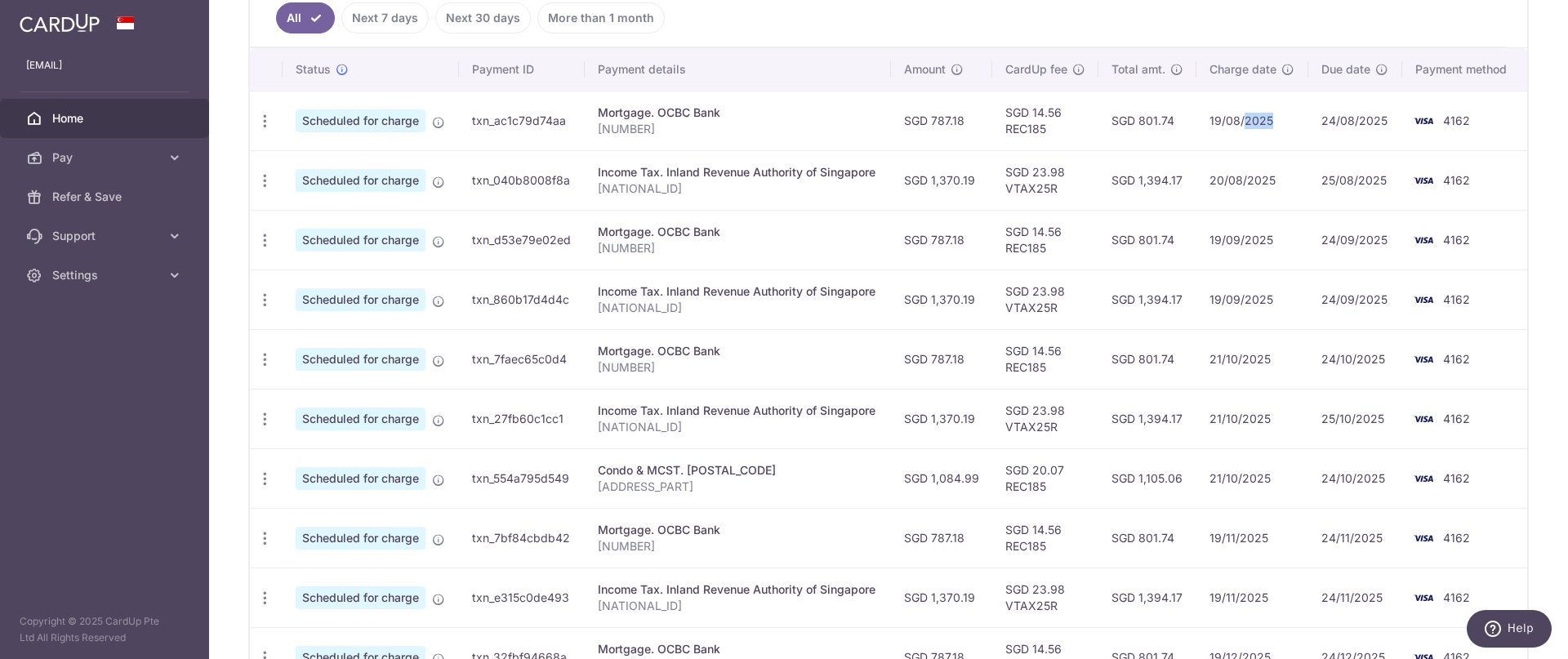 click on "19/08/2025" at bounding box center [1252, 120] 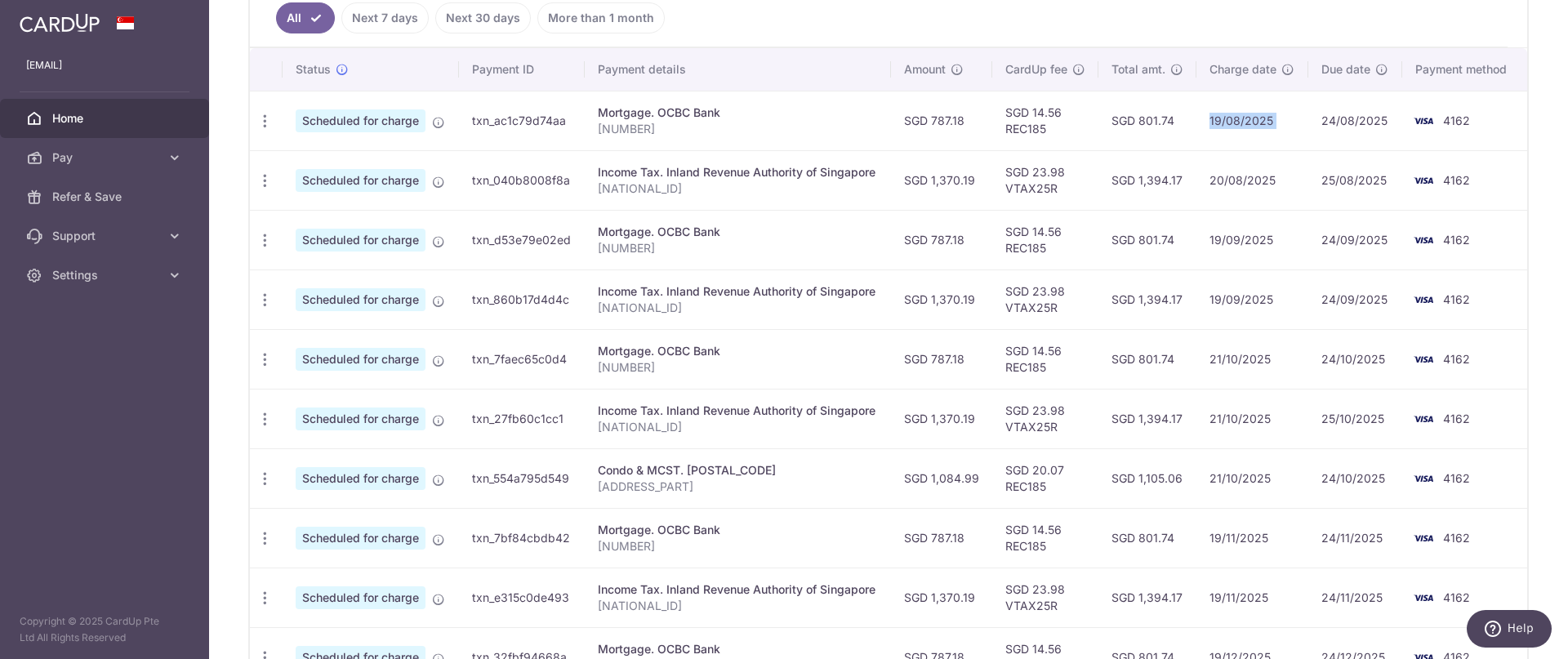 click on "19/08/2025" at bounding box center (1252, 120) 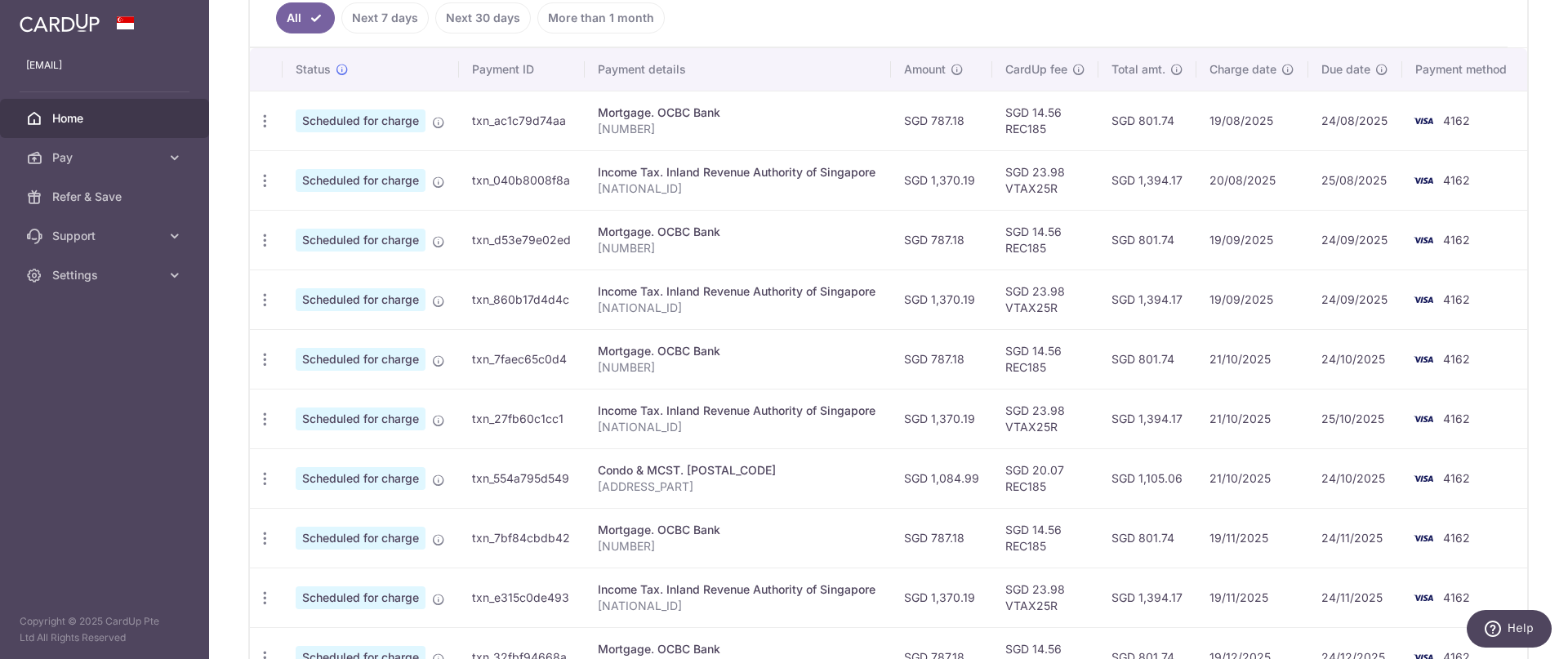 click on "19/08/2025" at bounding box center (1252, 120) 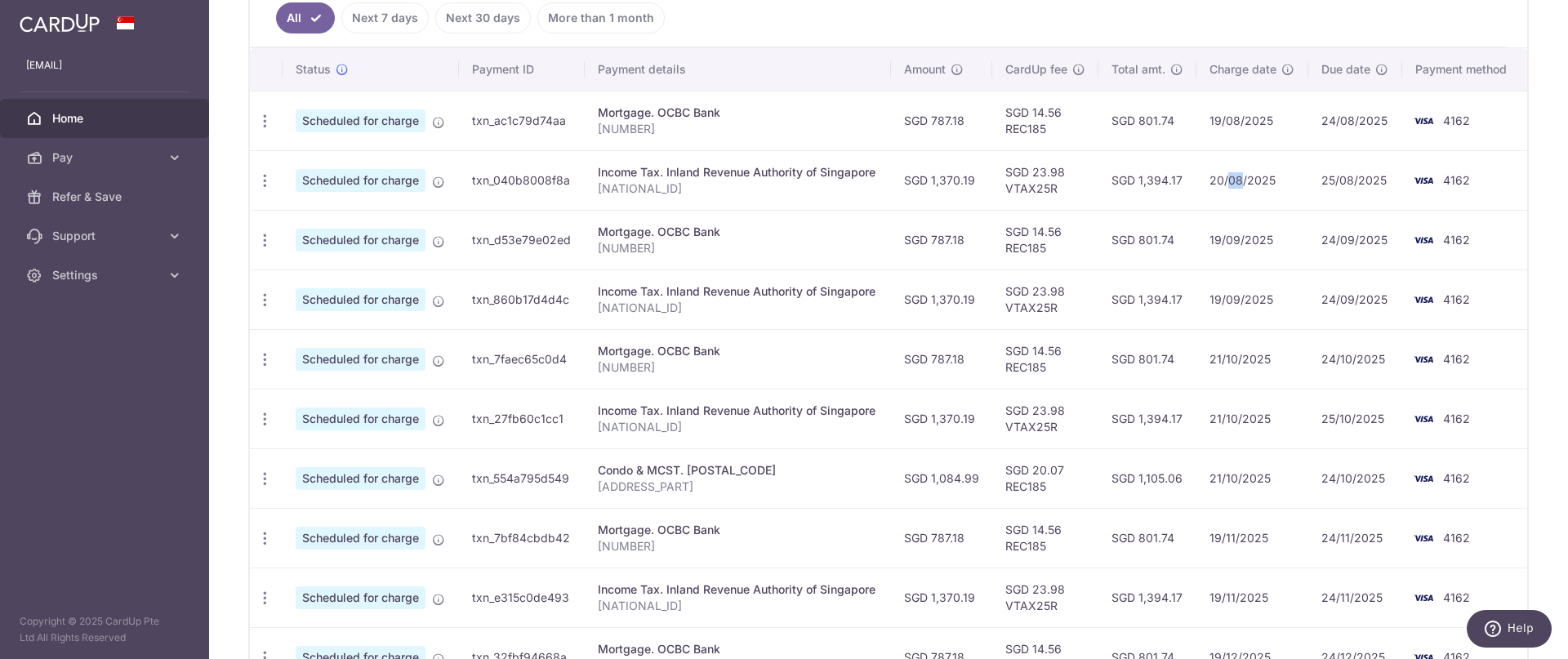 click on "20/08/2025" at bounding box center [1252, 180] 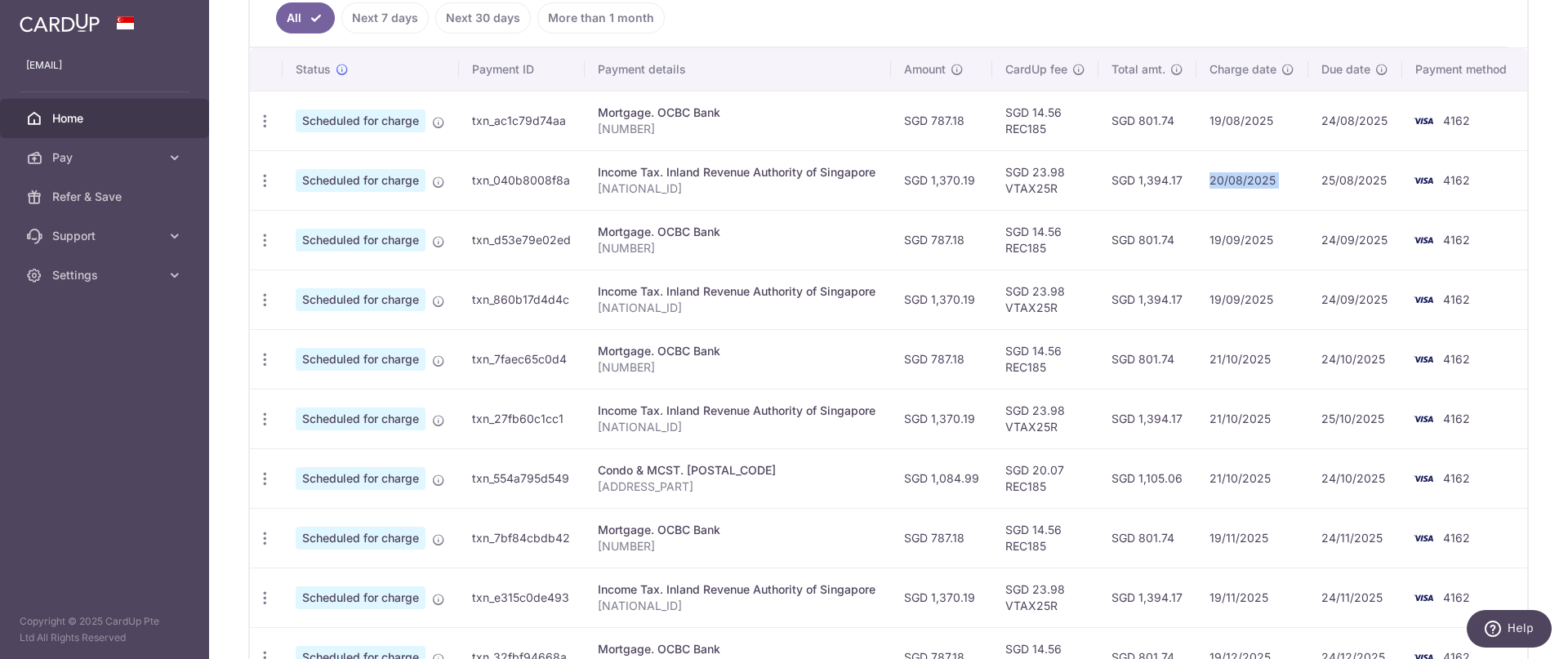click on "20/08/2025" at bounding box center (1252, 180) 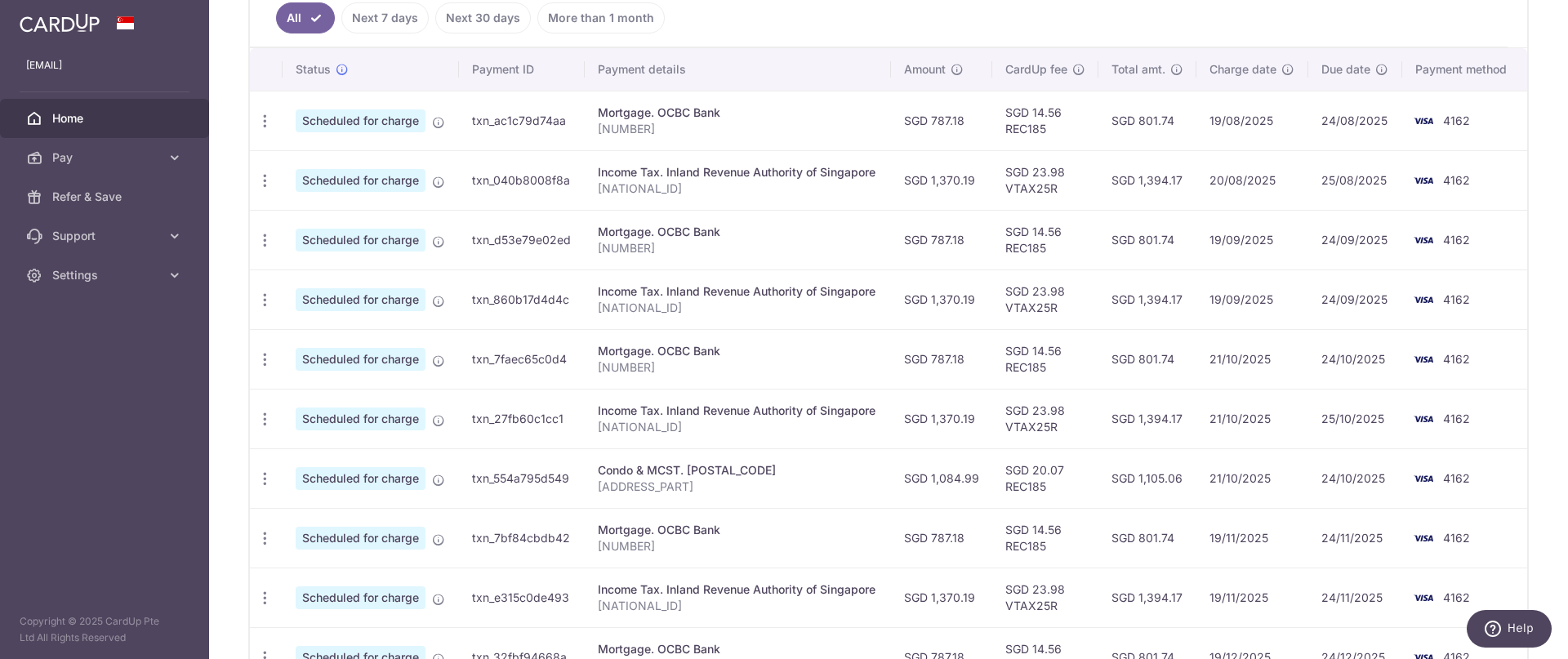 click on "20/08/2025" at bounding box center [1252, 180] 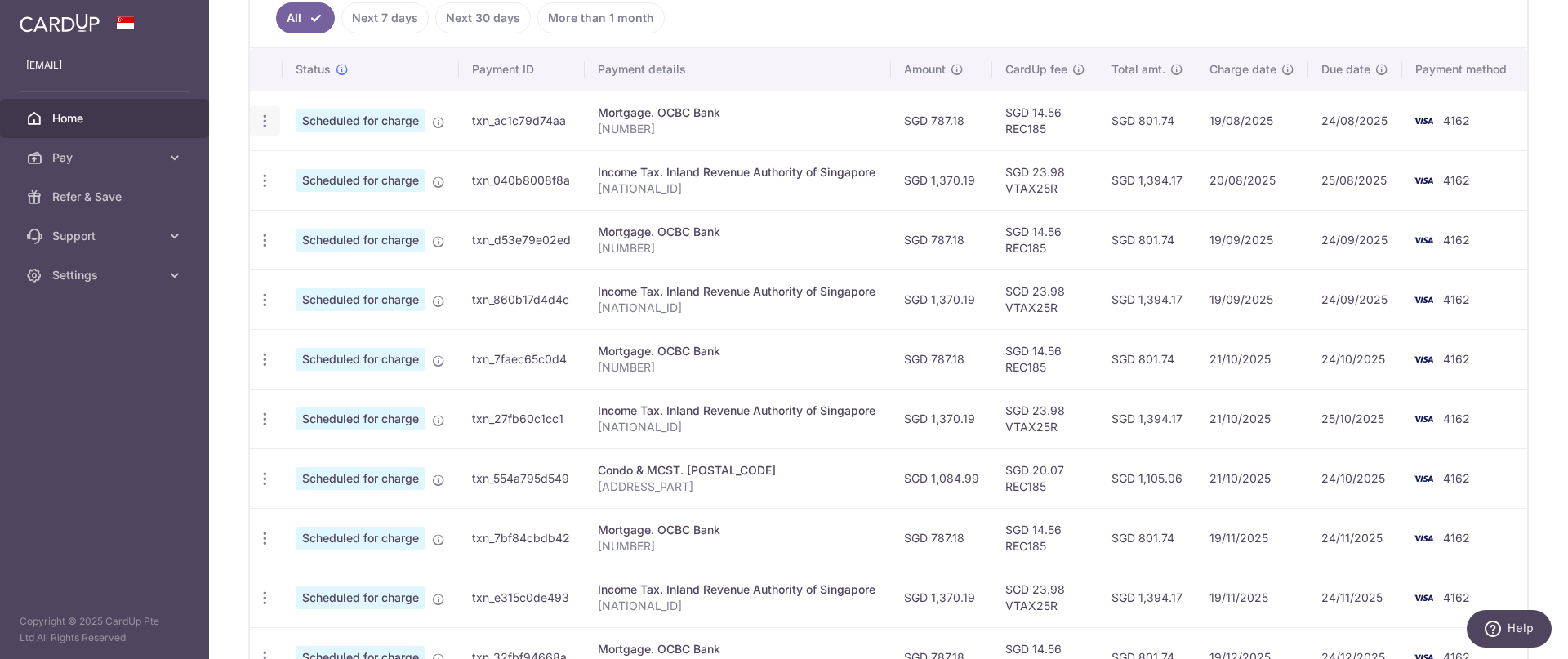 click at bounding box center [265, 121] 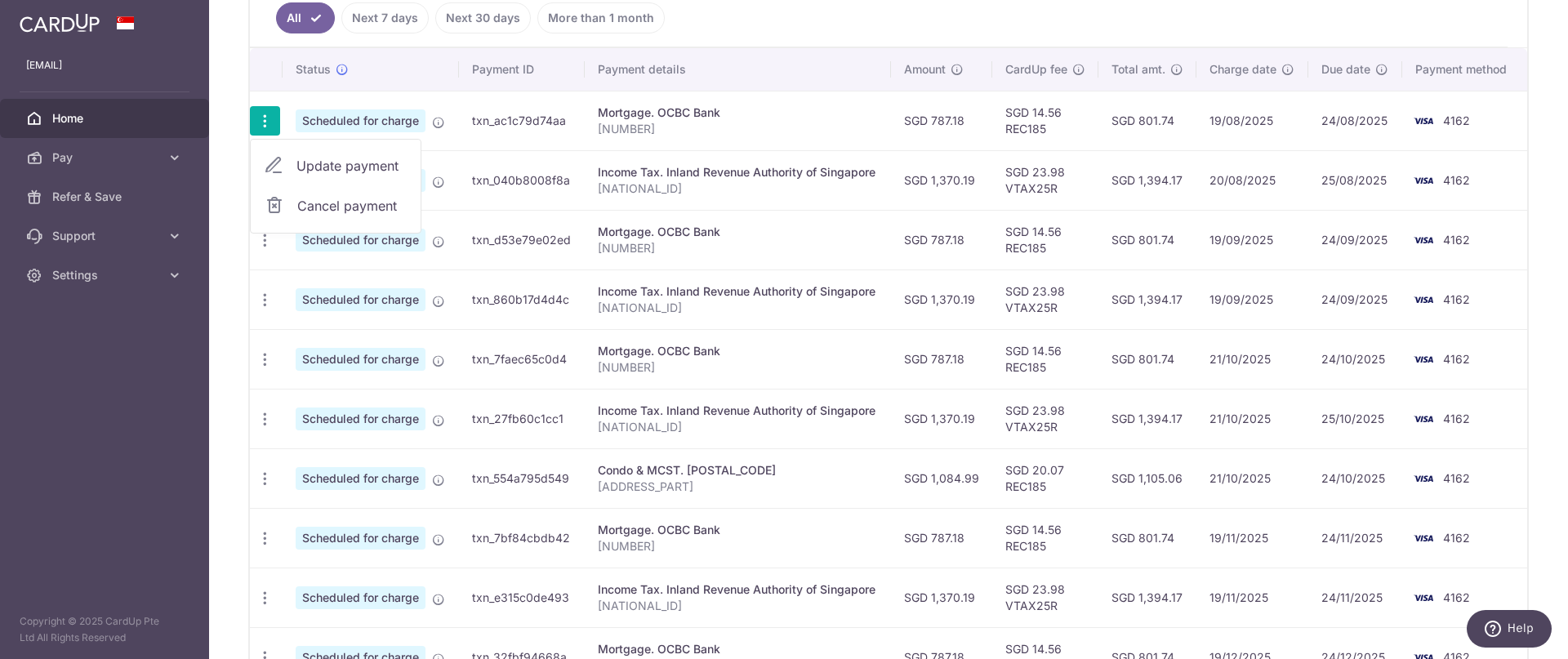 click on "Update payment" at bounding box center (352, 166) 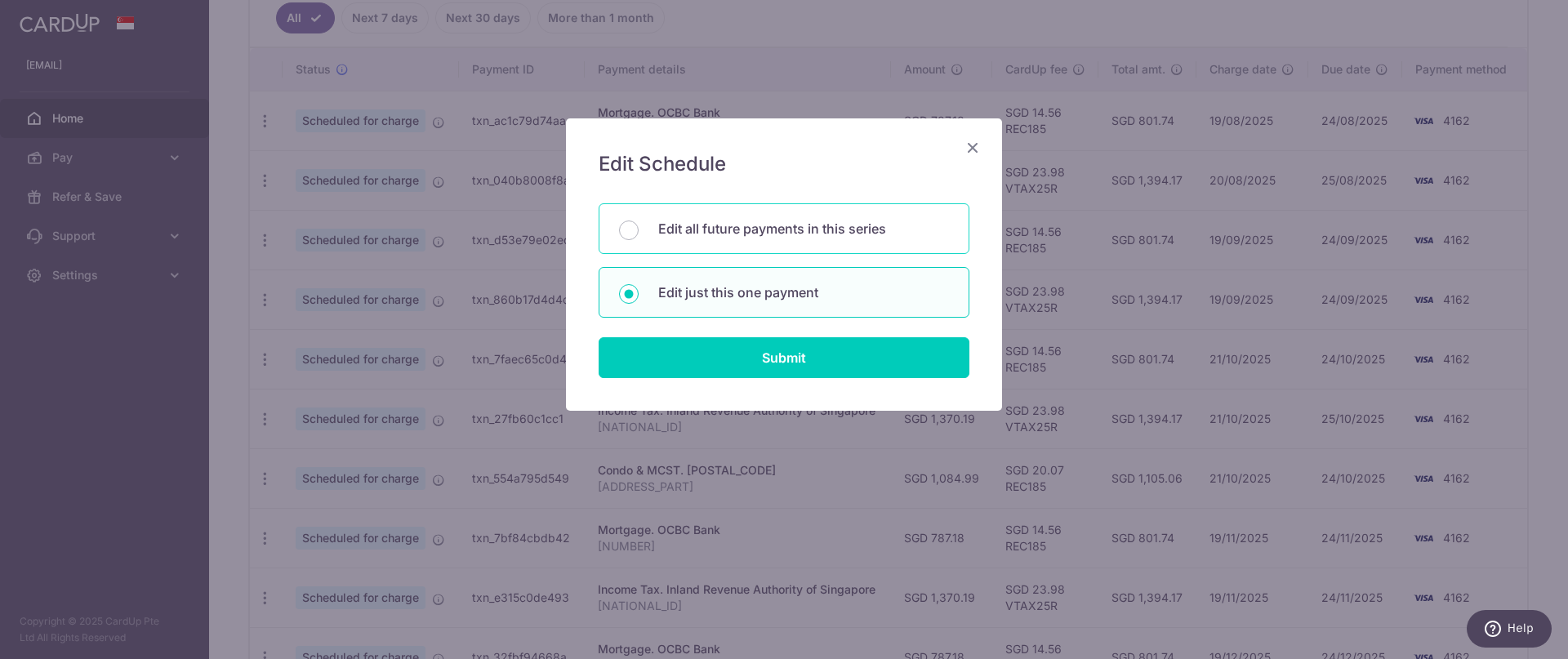 click on "Edit all future payments in this series" at bounding box center (804, 229) 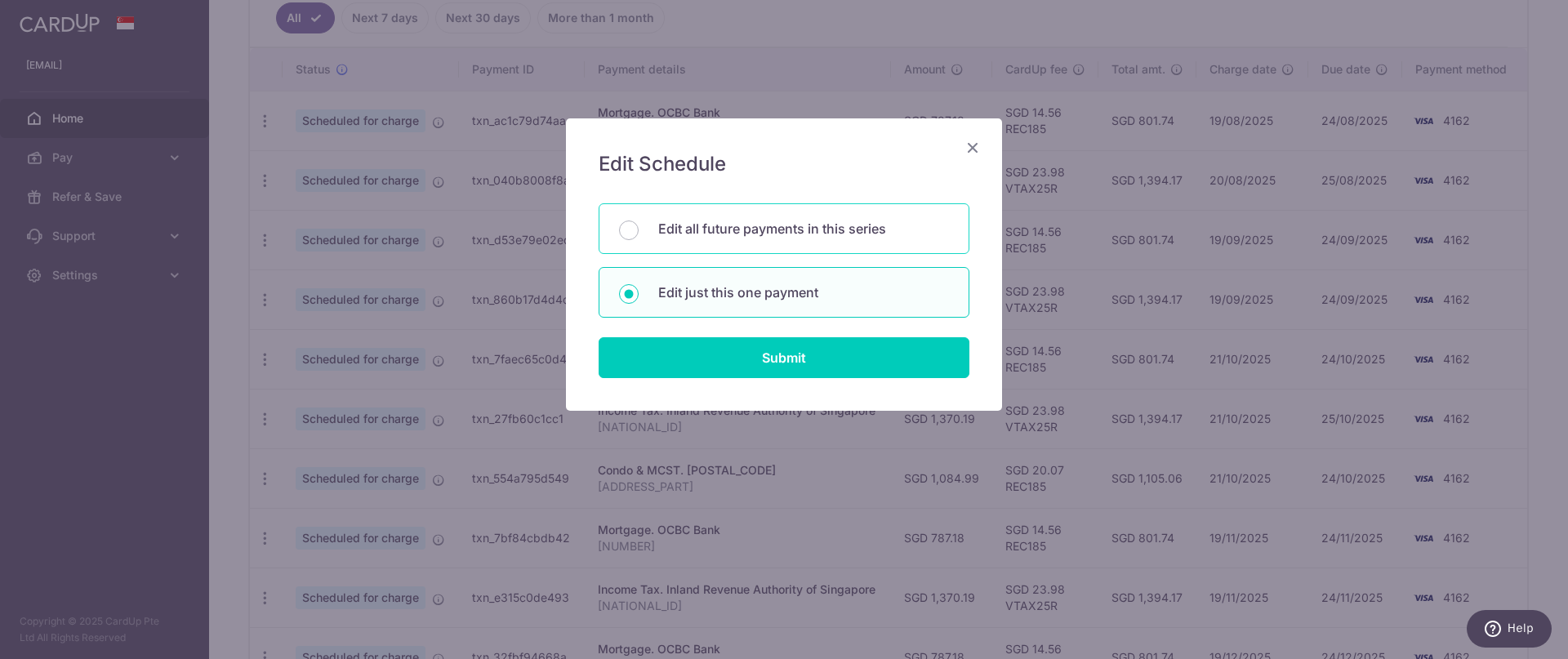 click on "Edit all future payments in this series" at bounding box center (629, 230) 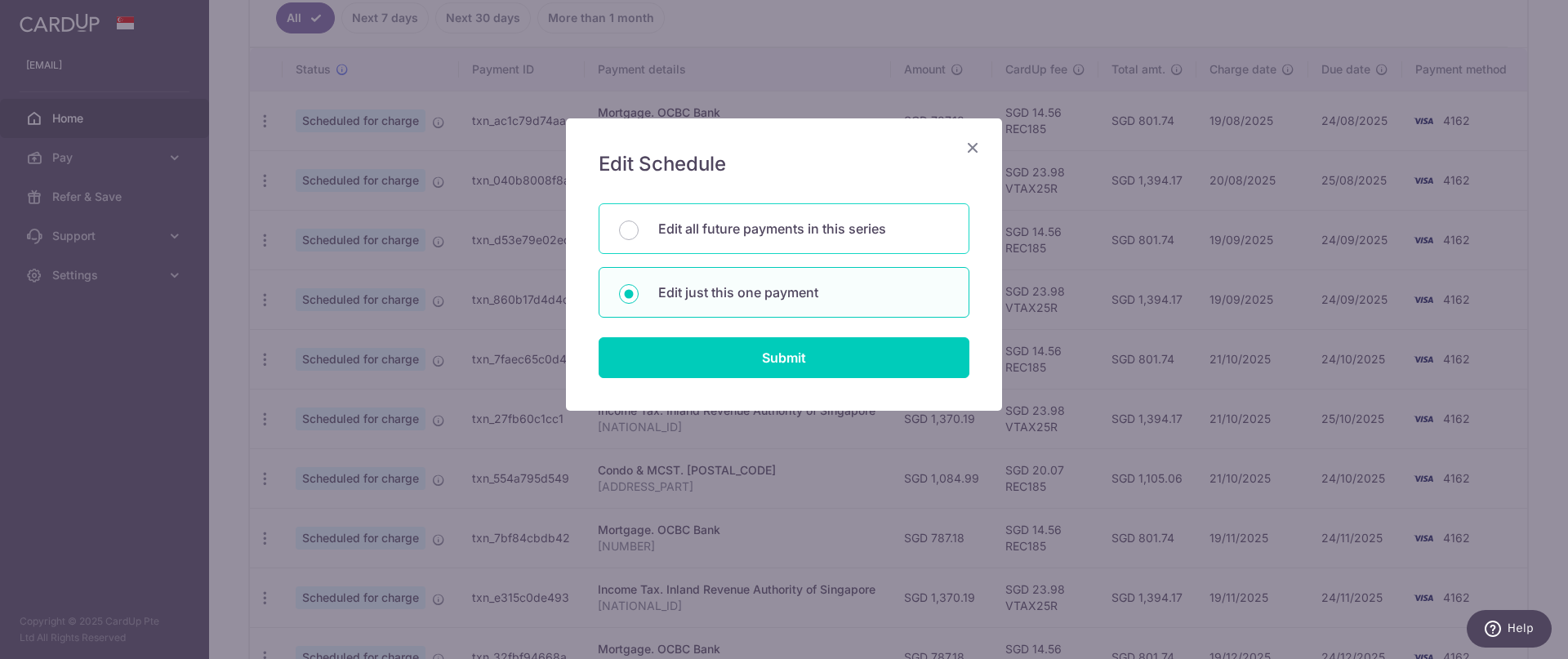radio on "true" 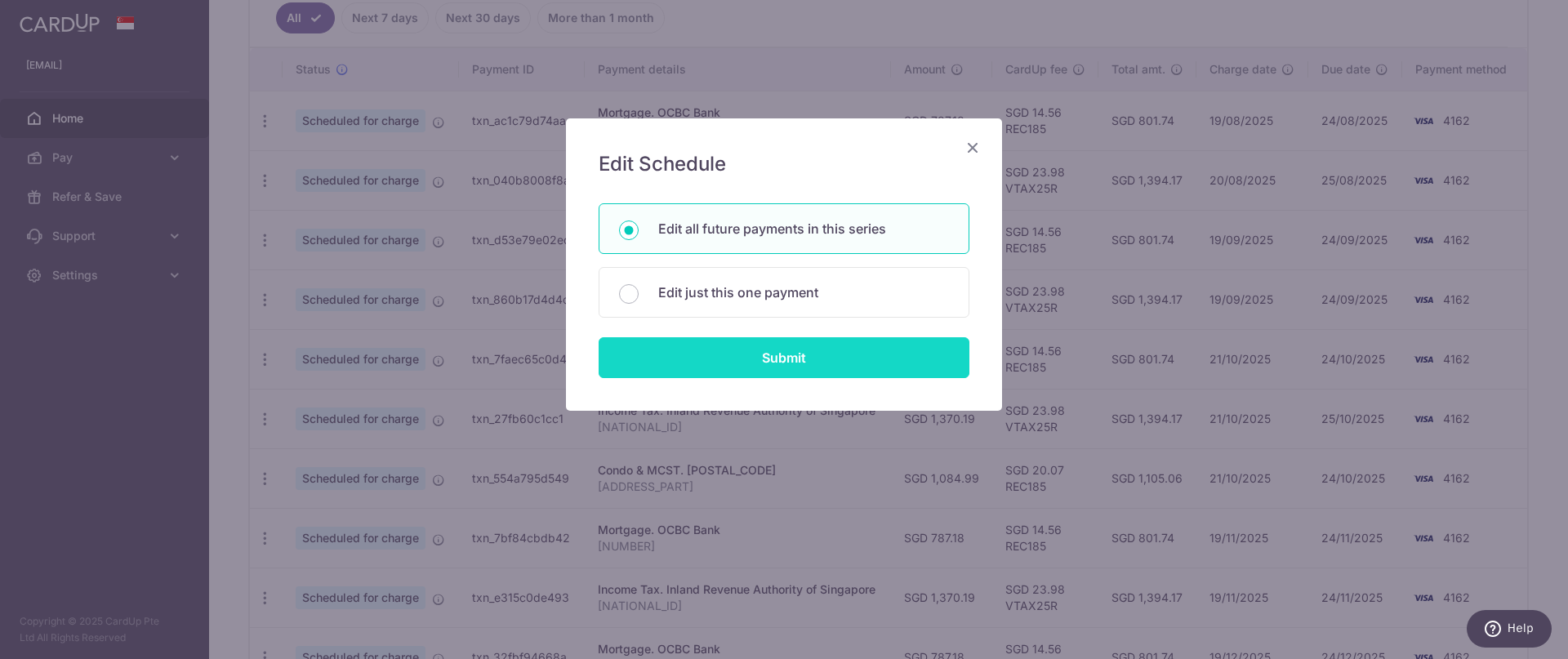 click on "Submit" at bounding box center [784, 358] 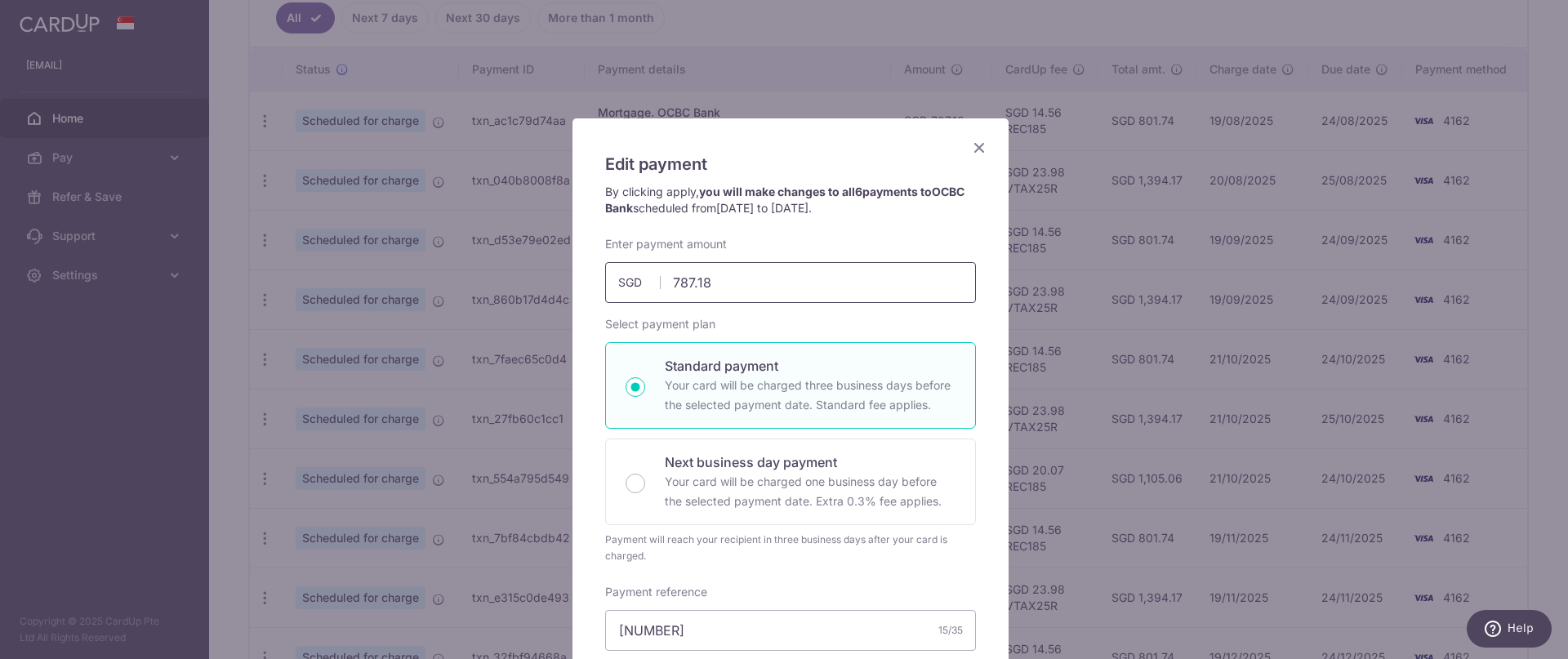 click on "787.18" at bounding box center (791, 283) 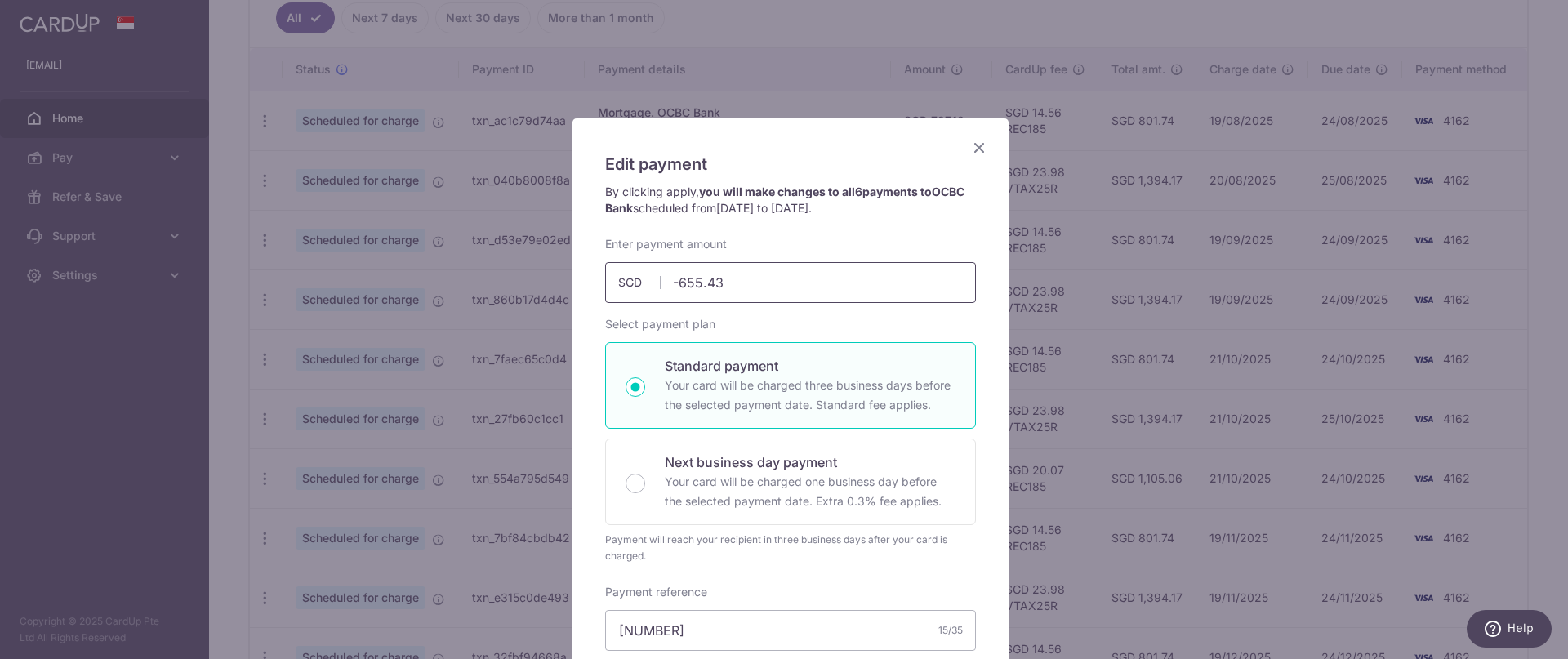 click on "-655.43" at bounding box center (791, 283) 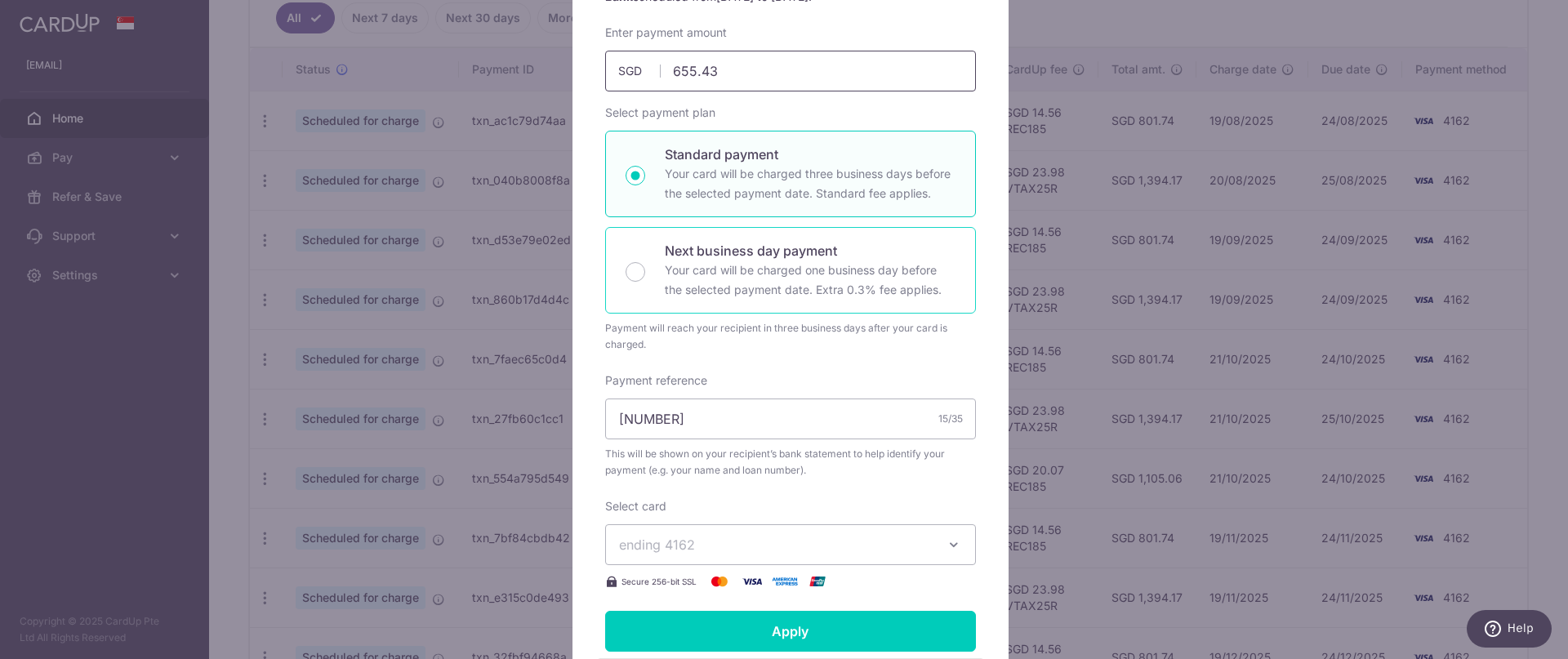 scroll, scrollTop: 236, scrollLeft: 0, axis: vertical 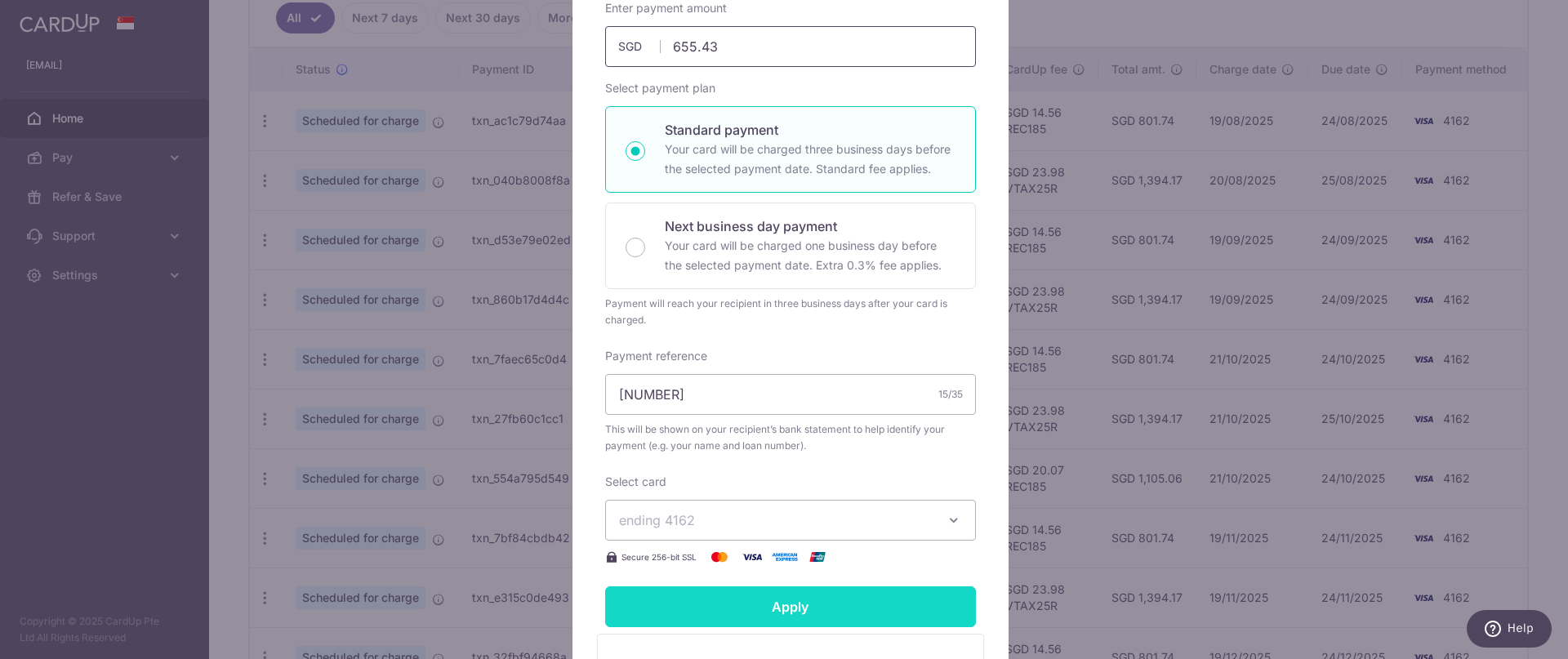 type on "655.43" 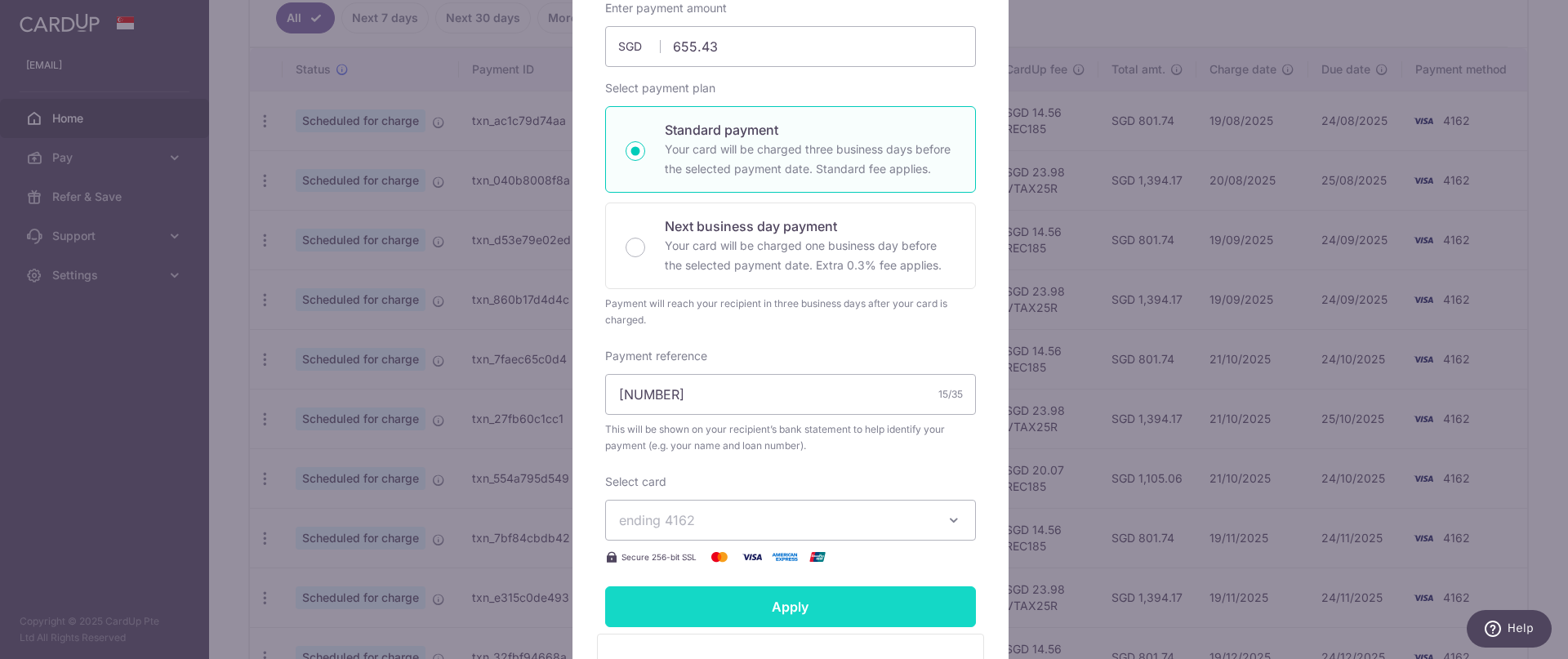 click on "Apply" at bounding box center (791, 607) 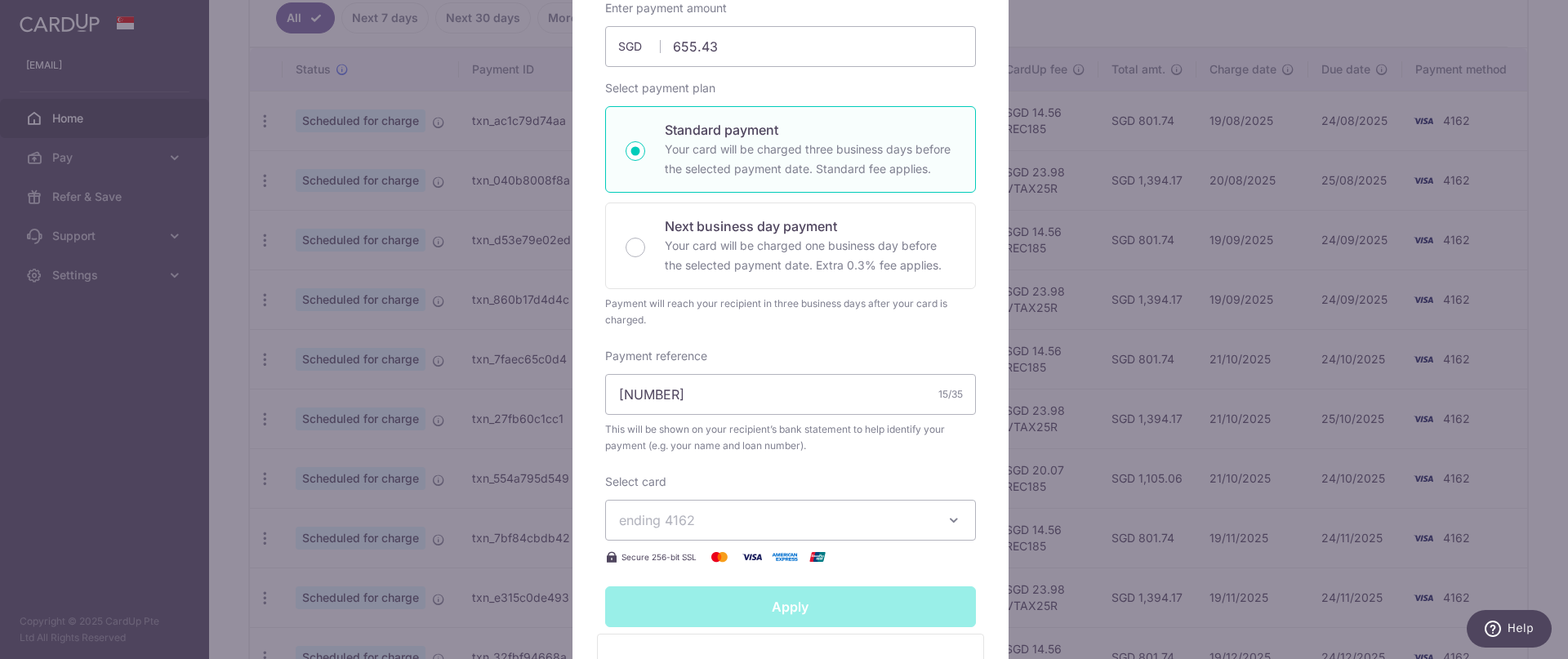 type on "Successfully Applied" 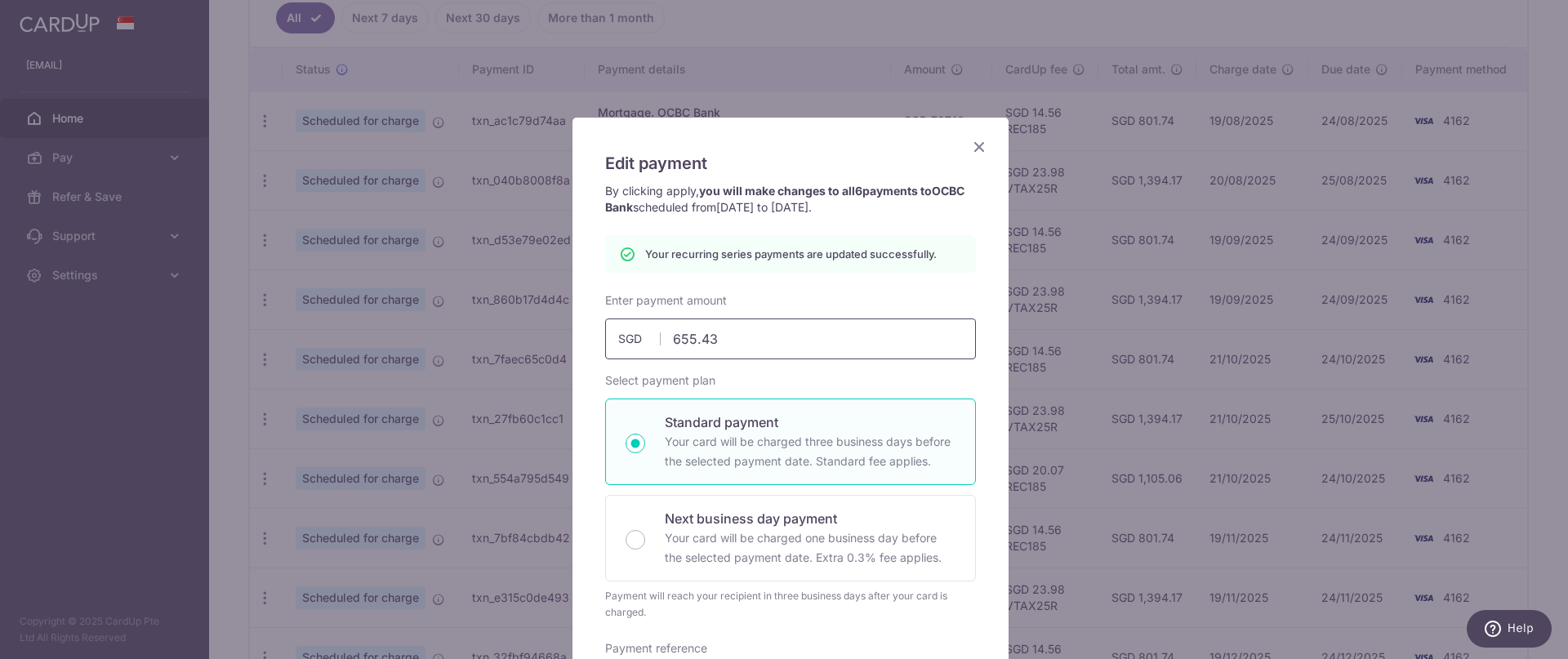 scroll, scrollTop: 0, scrollLeft: 0, axis: both 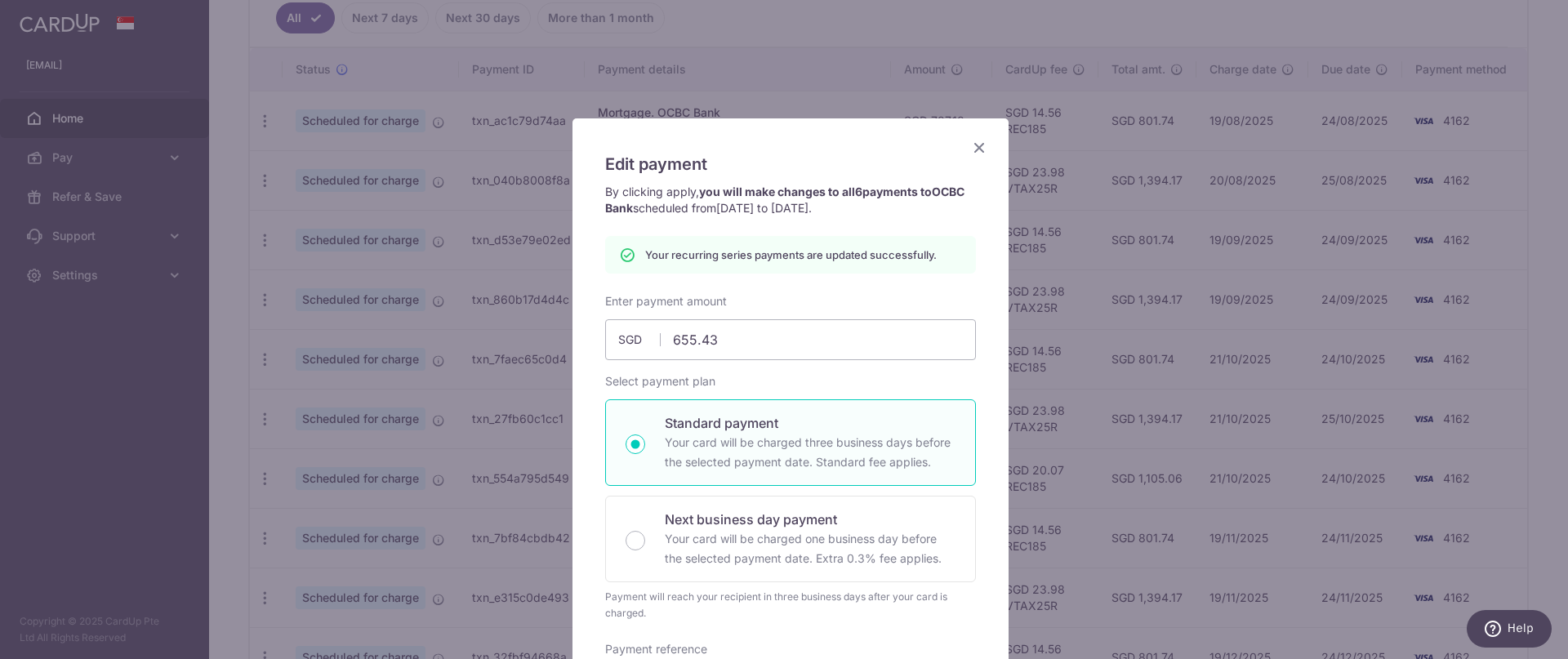 click at bounding box center [979, 147] 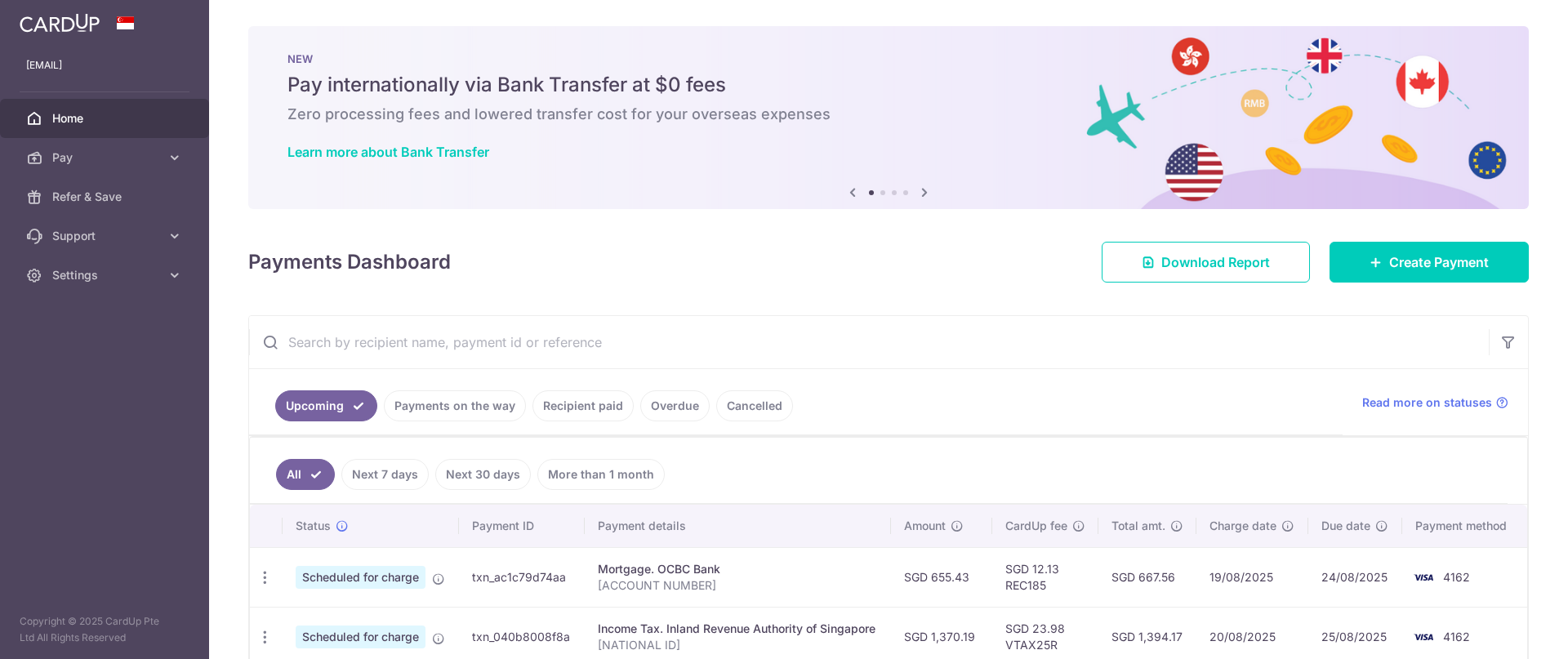 scroll, scrollTop: 0, scrollLeft: 0, axis: both 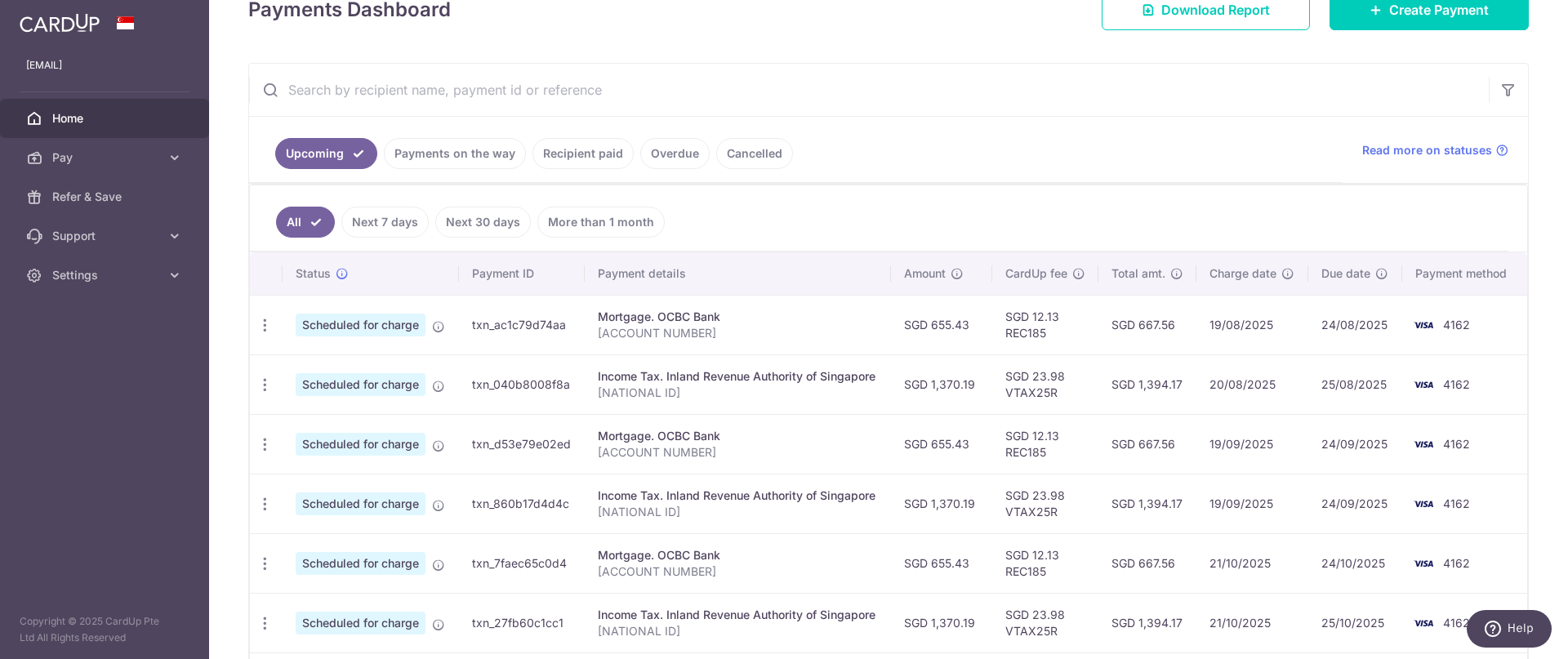 click on "SGD 667.56" at bounding box center (1147, 443) 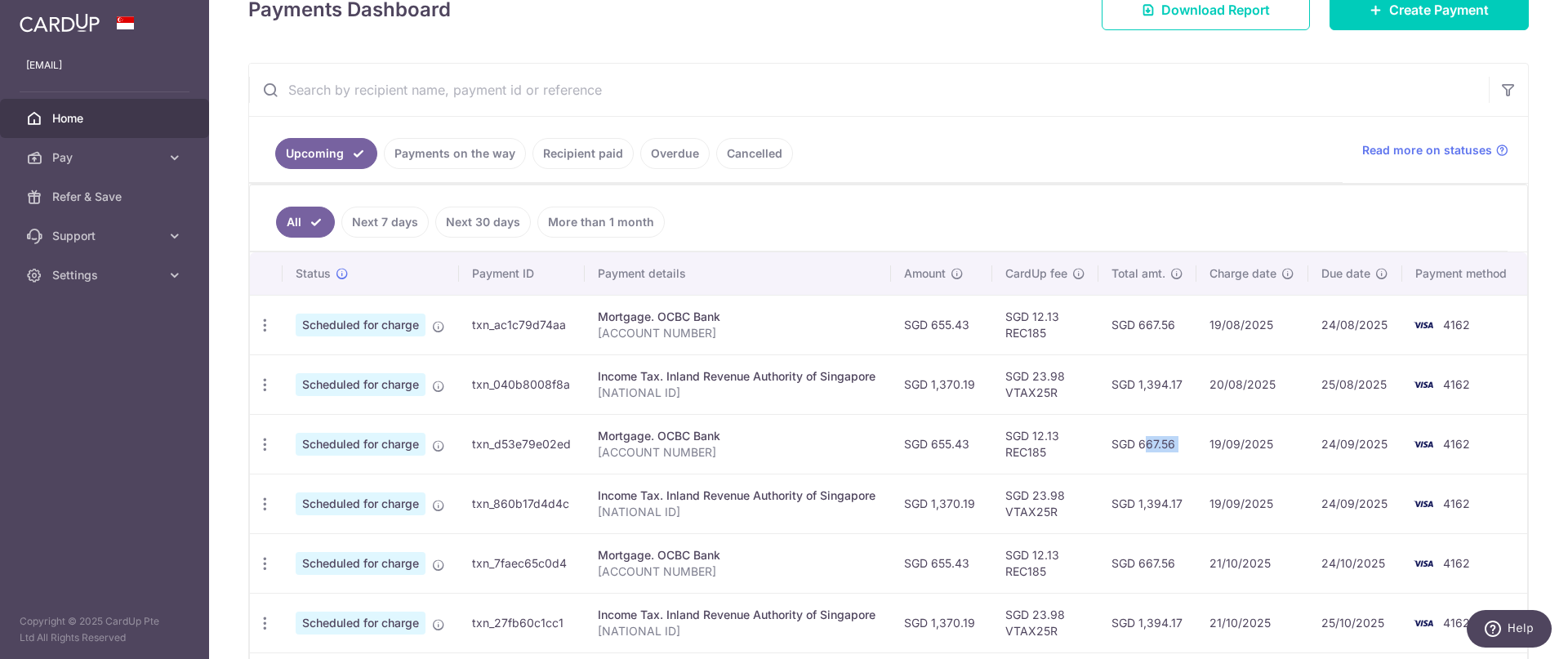click on "SGD 667.56" at bounding box center [1147, 443] 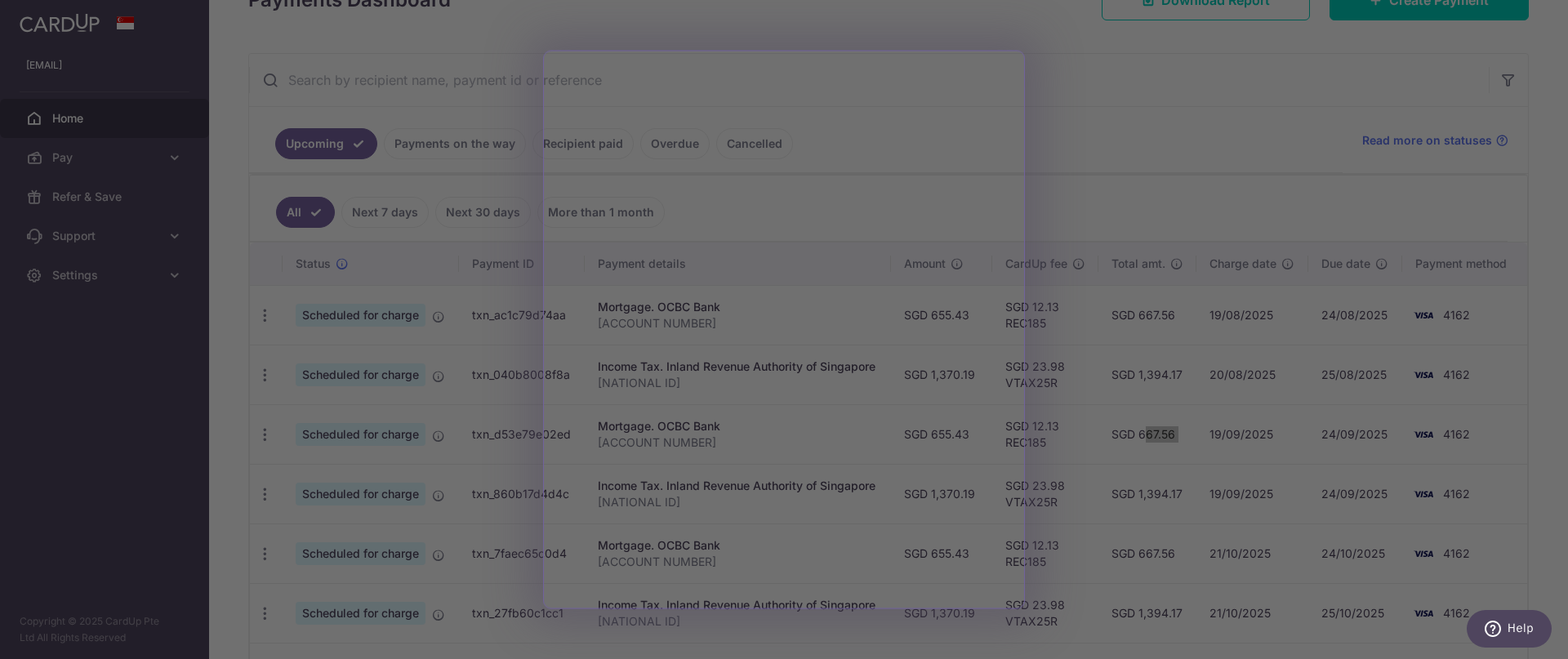 scroll, scrollTop: 265, scrollLeft: 0, axis: vertical 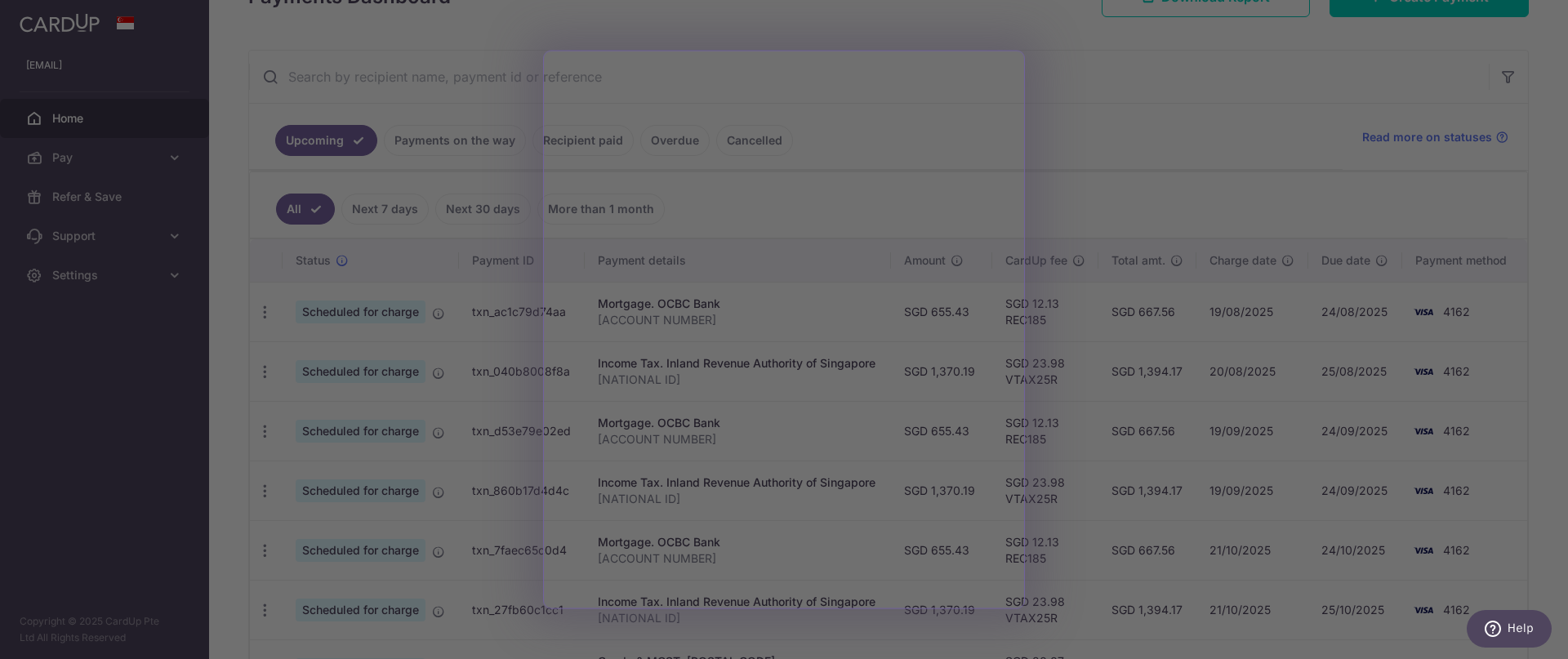 click at bounding box center (791, 332) 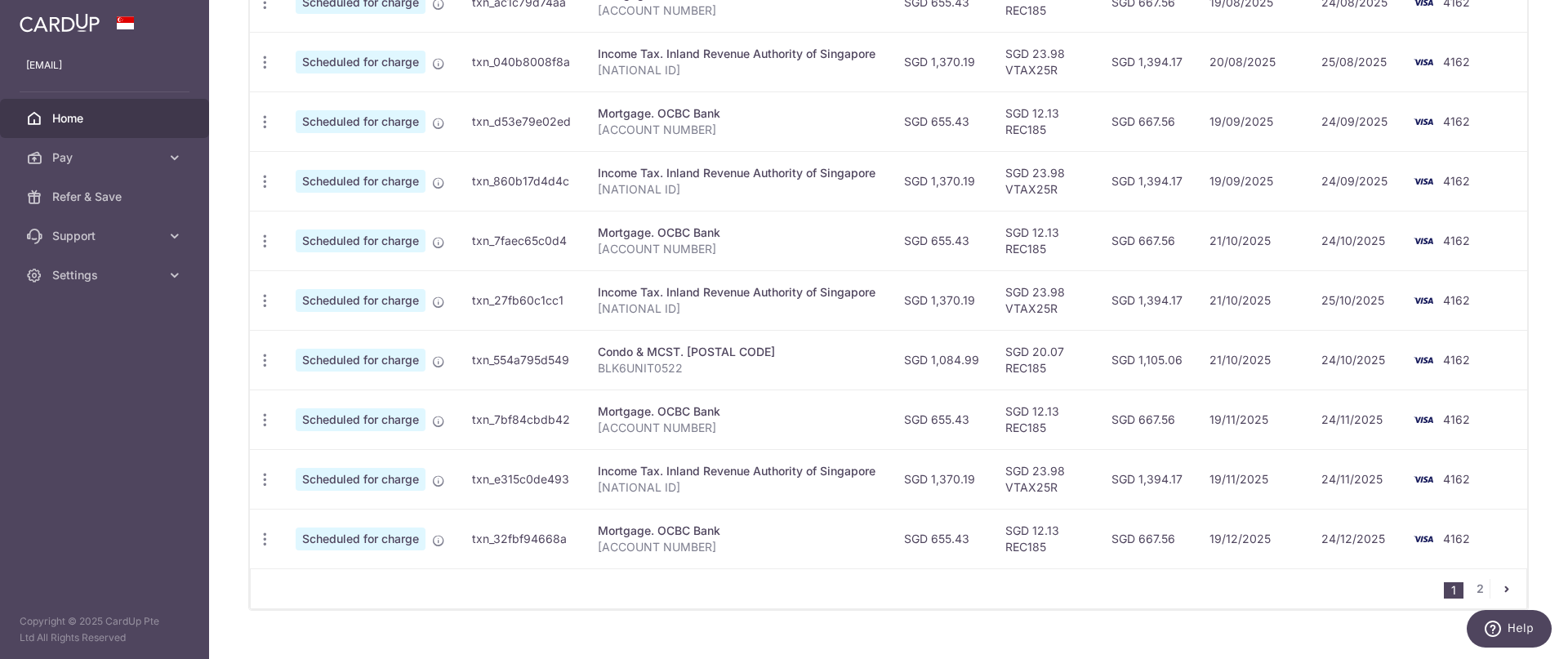 scroll, scrollTop: 591, scrollLeft: 0, axis: vertical 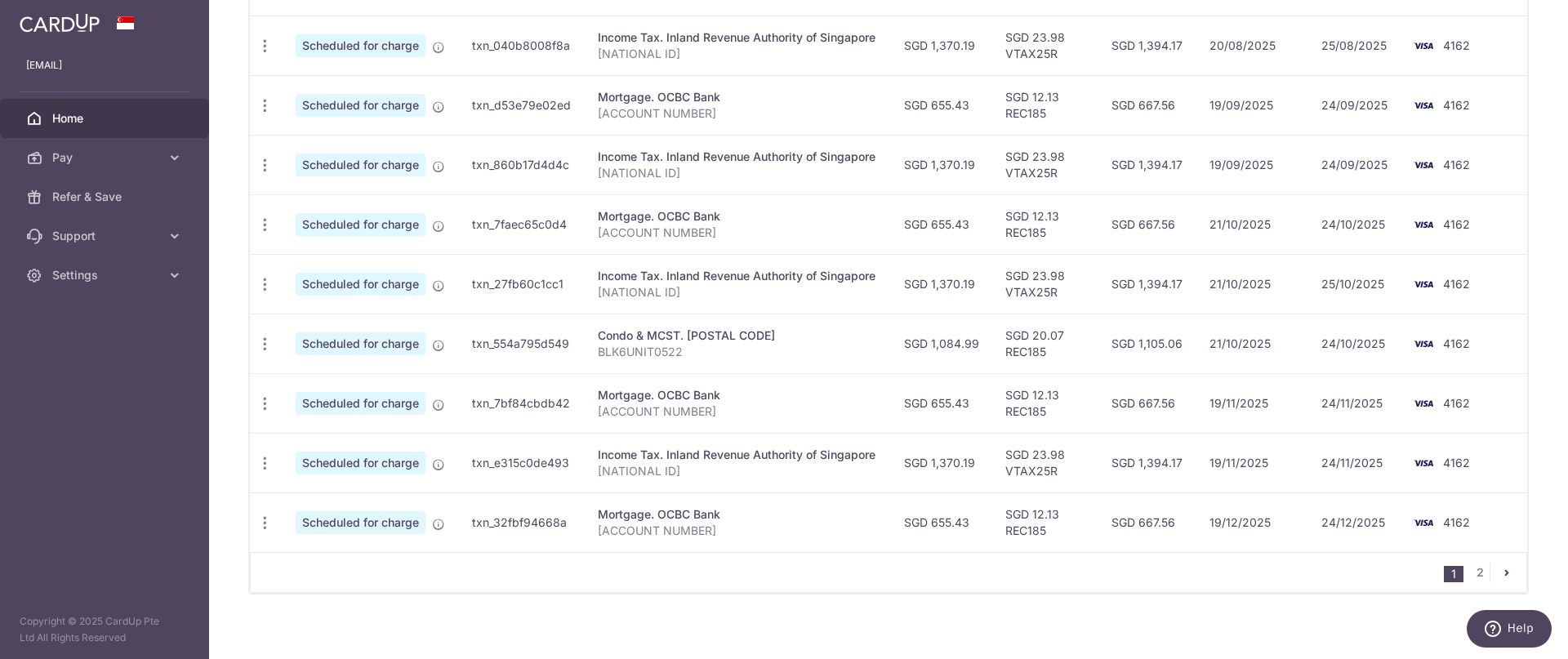 click at bounding box center (1507, 572) 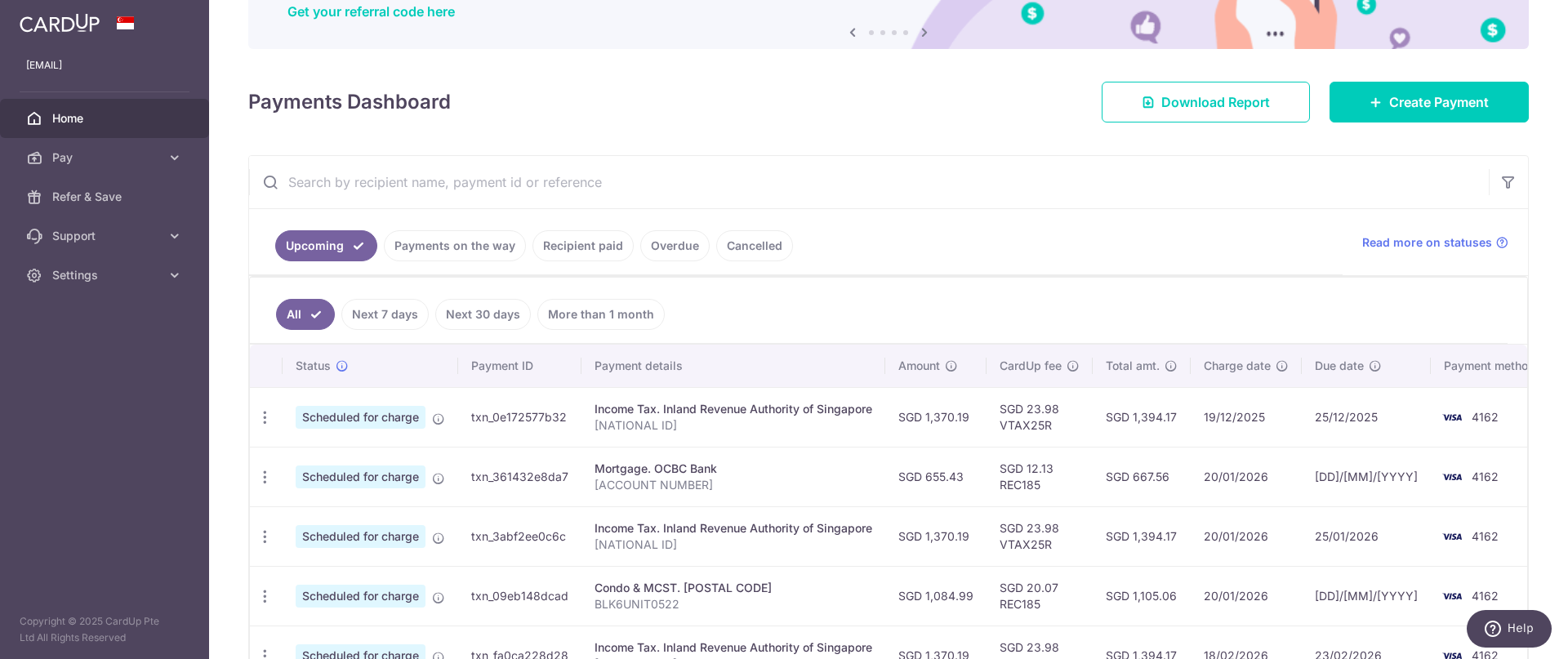 scroll, scrollTop: 162, scrollLeft: 0, axis: vertical 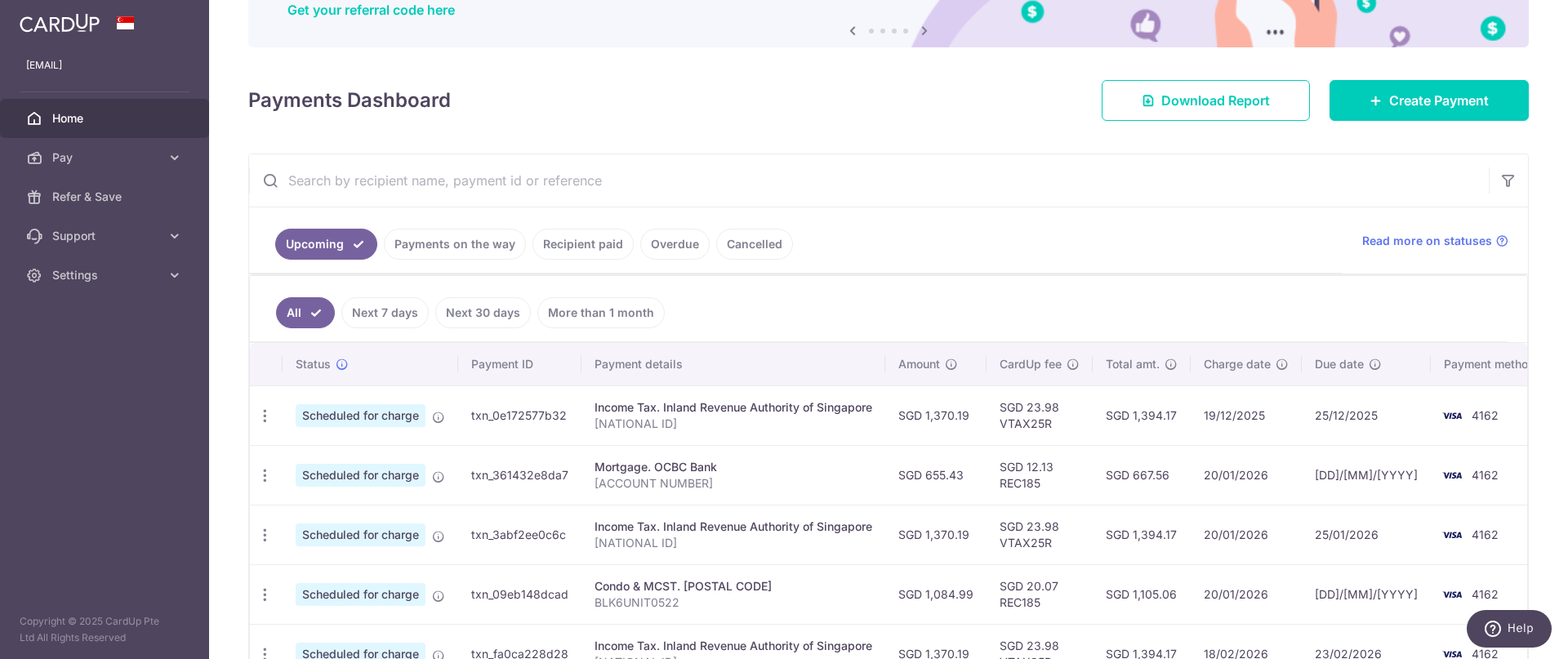 click on "[CURRENCY] [AMOUNT]
VTAX25R" at bounding box center [1040, 415] 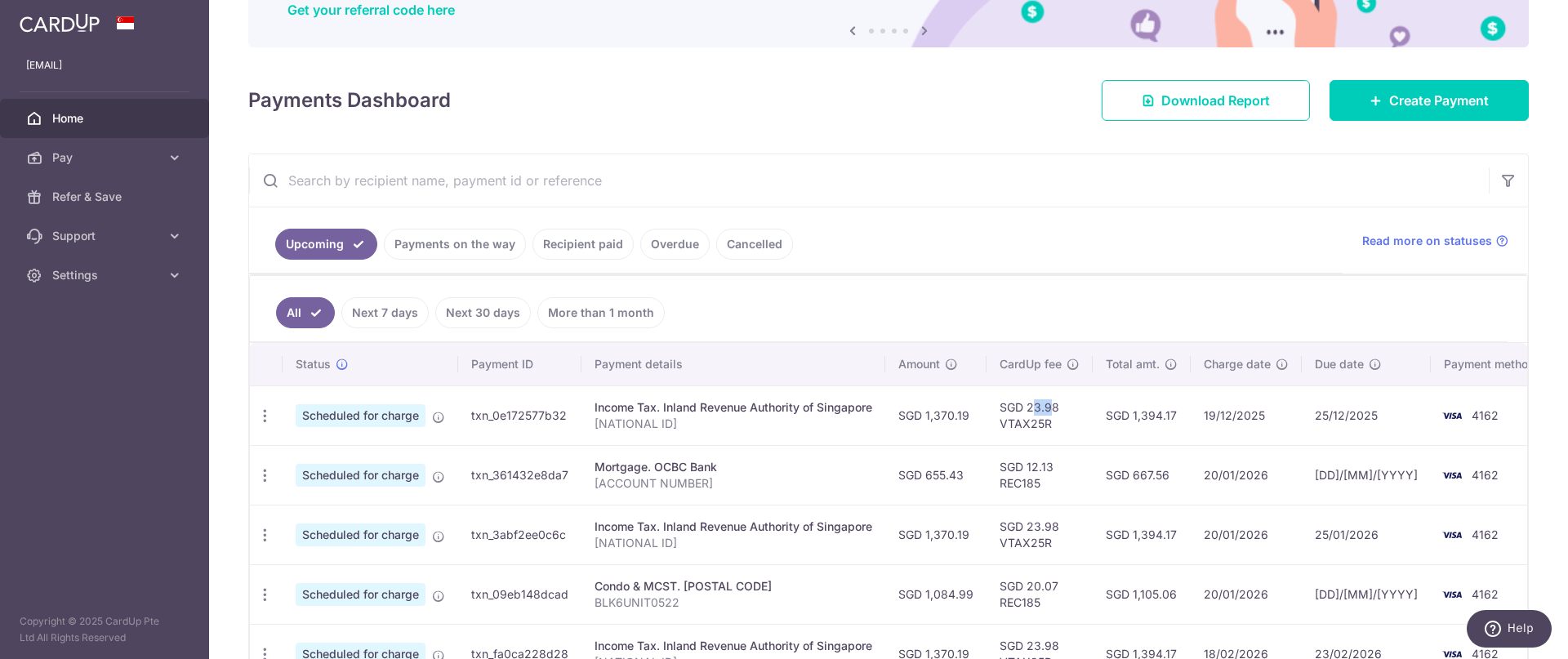 click on "[CURRENCY] [AMOUNT]
VTAX25R" at bounding box center [1040, 415] 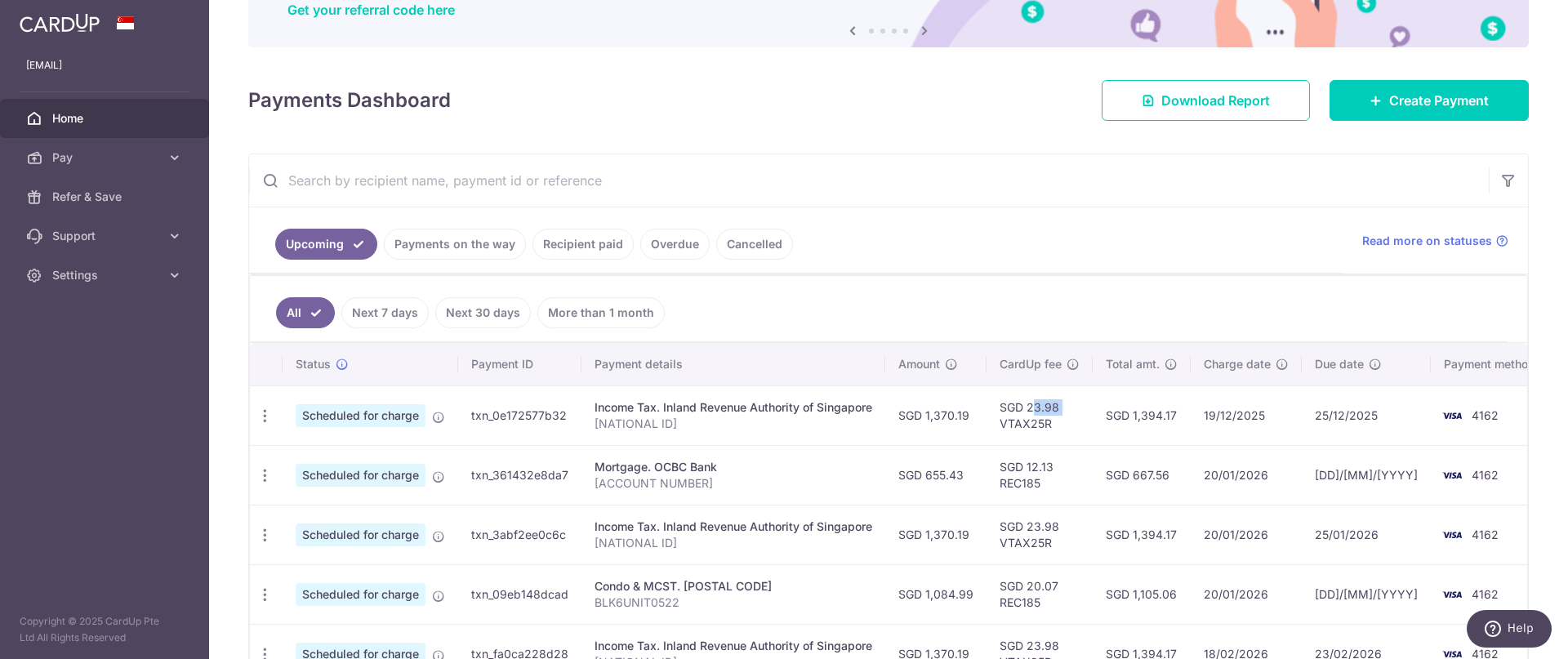 click on "[CURRENCY] [AMOUNT]
VTAX25R" at bounding box center [1040, 415] 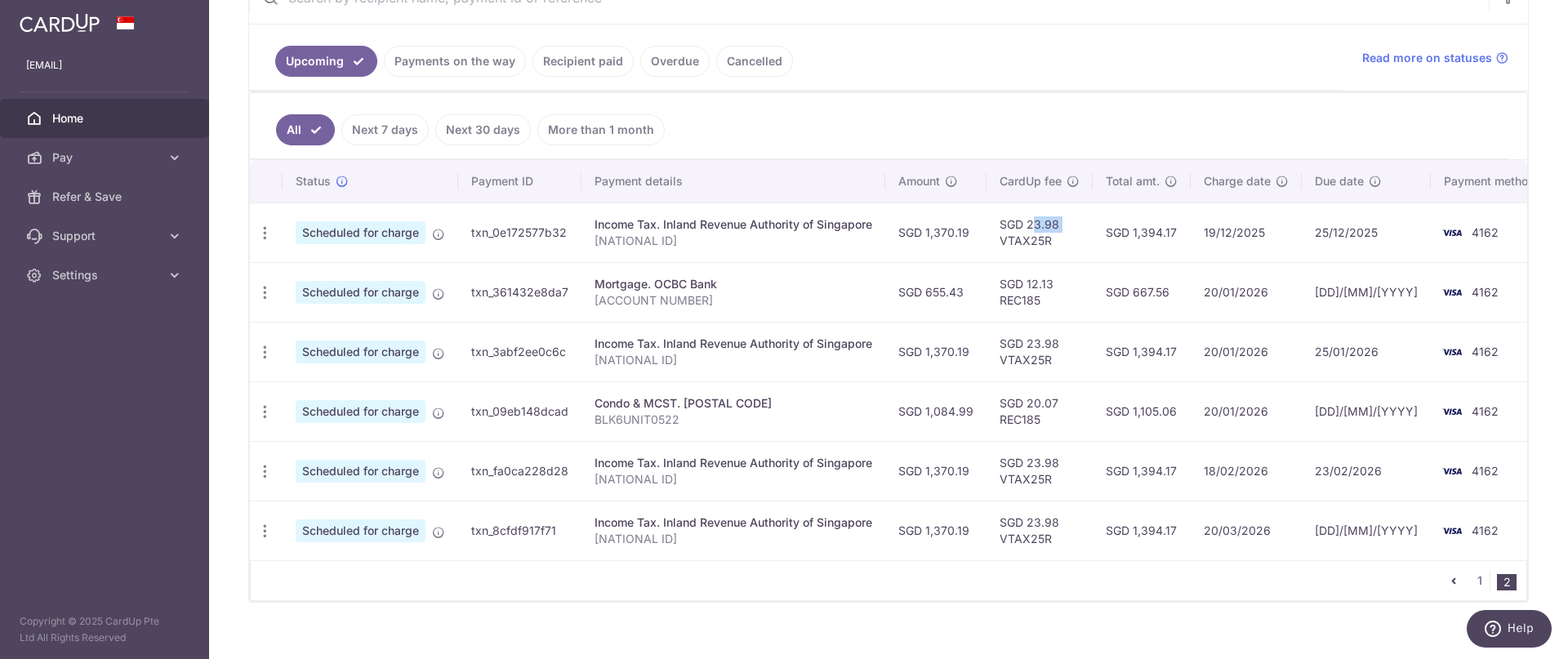 scroll, scrollTop: 341, scrollLeft: 0, axis: vertical 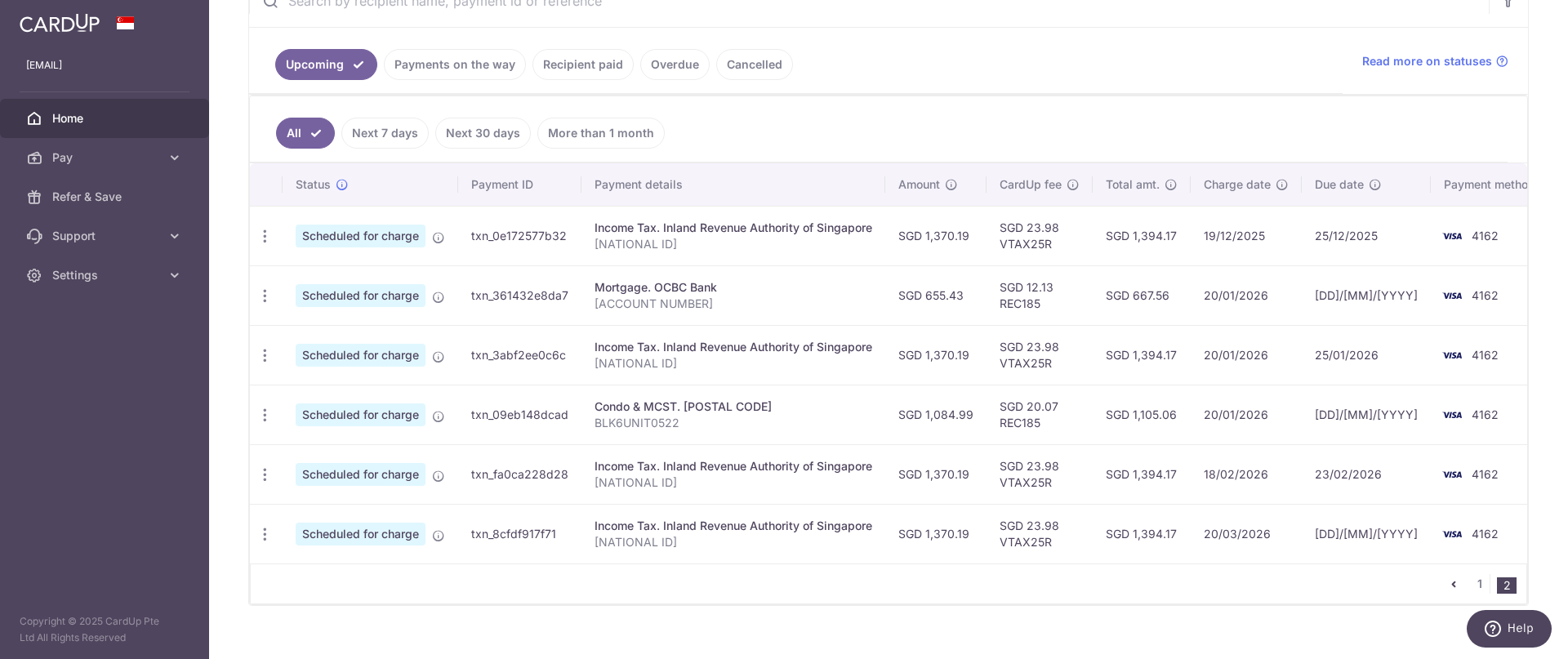 click on "Income Tax. Inland Revenue Authority of Singapore" at bounding box center [733, 466] 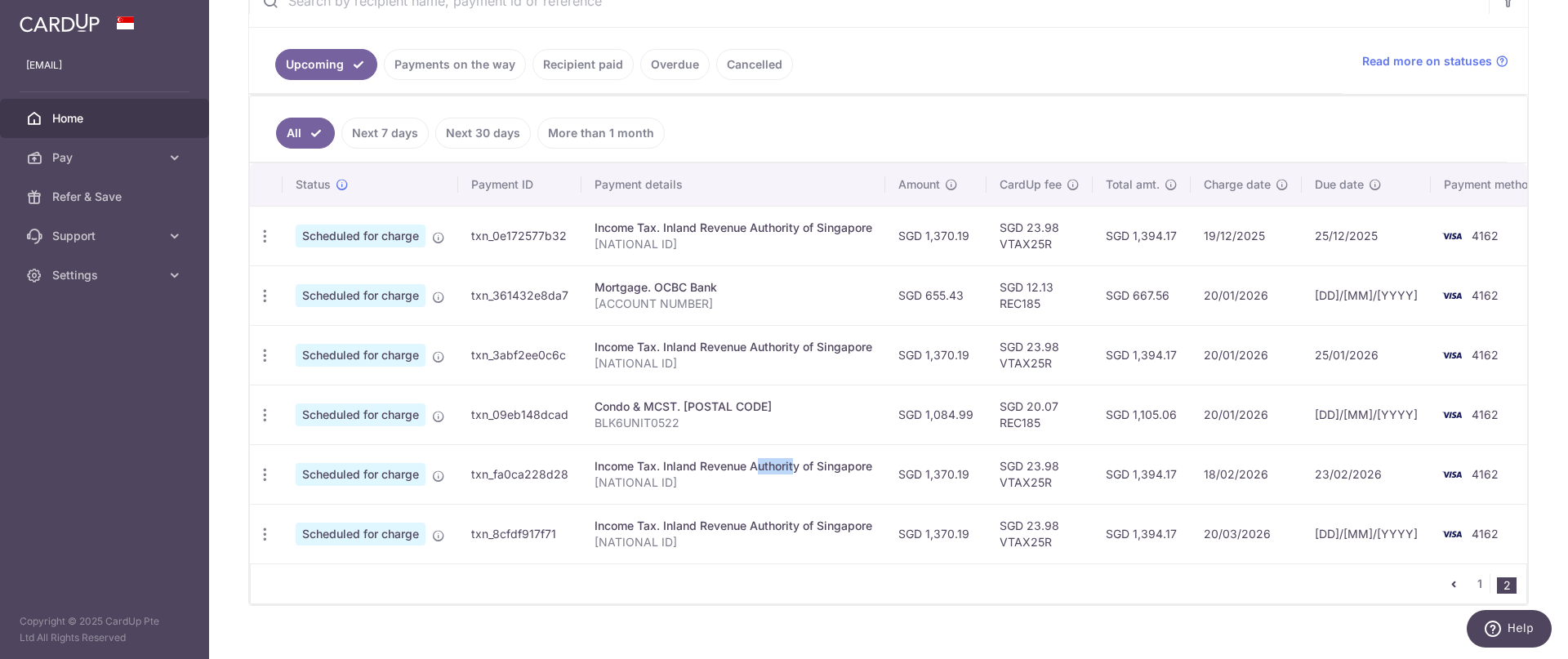 click on "Income Tax. Inland Revenue Authority of Singapore" at bounding box center [733, 466] 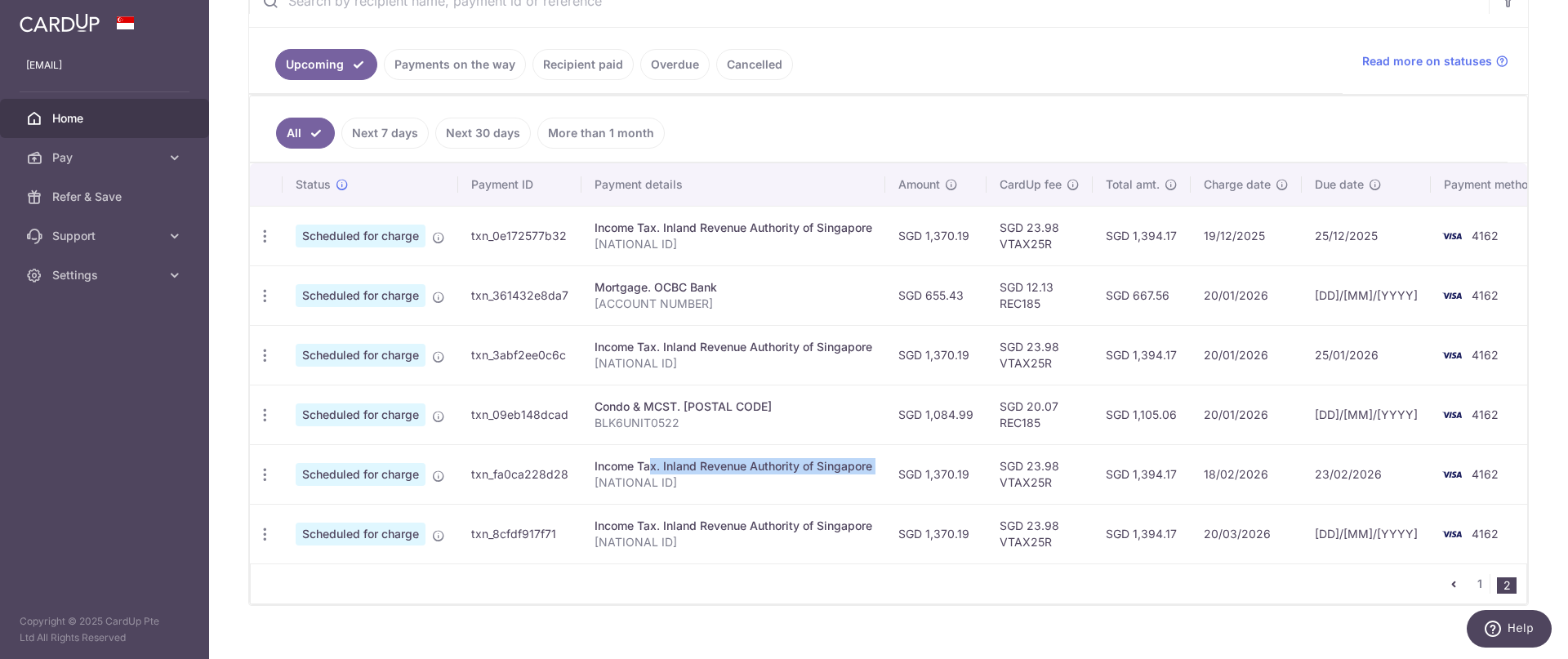 click on "Income Tax. Inland Revenue Authority of Singapore" at bounding box center (733, 466) 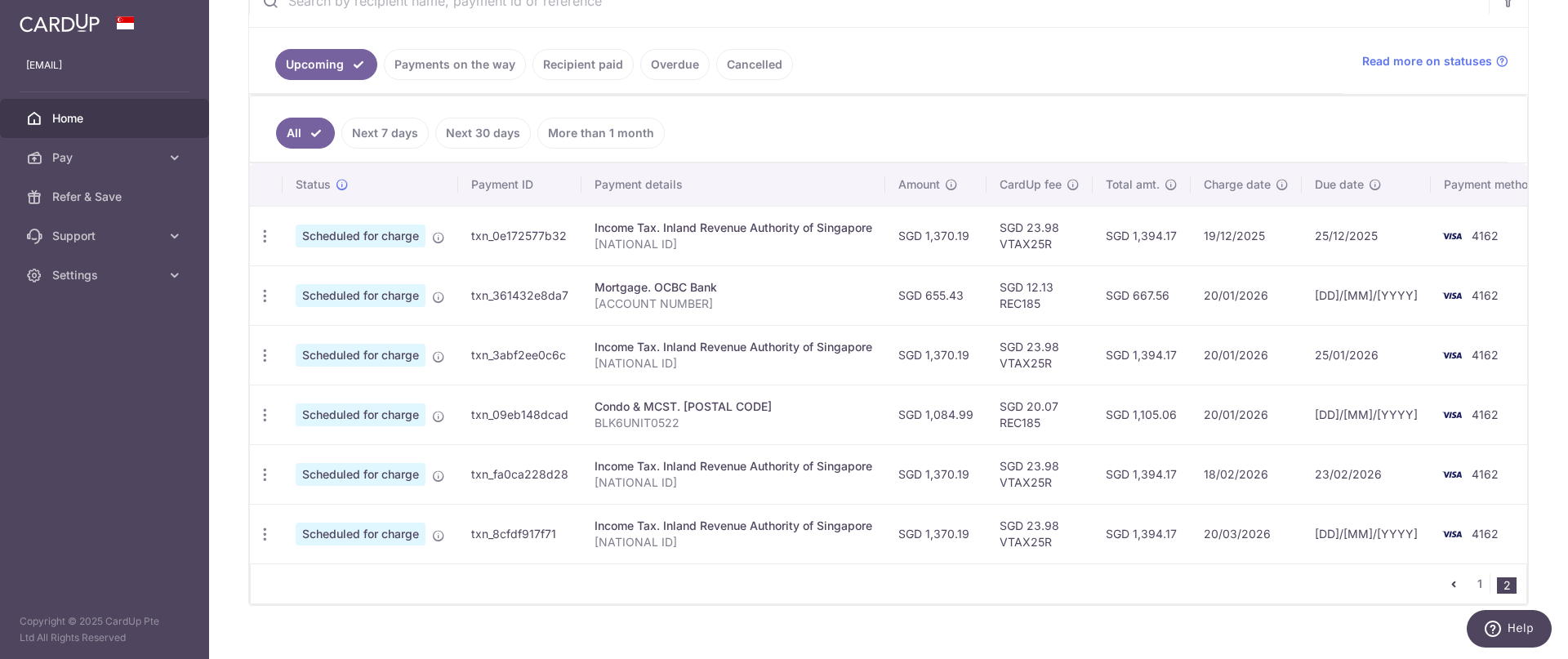 click on "[CURRENCY] [AMOUNT]
VTAX25R" at bounding box center [1040, 474] 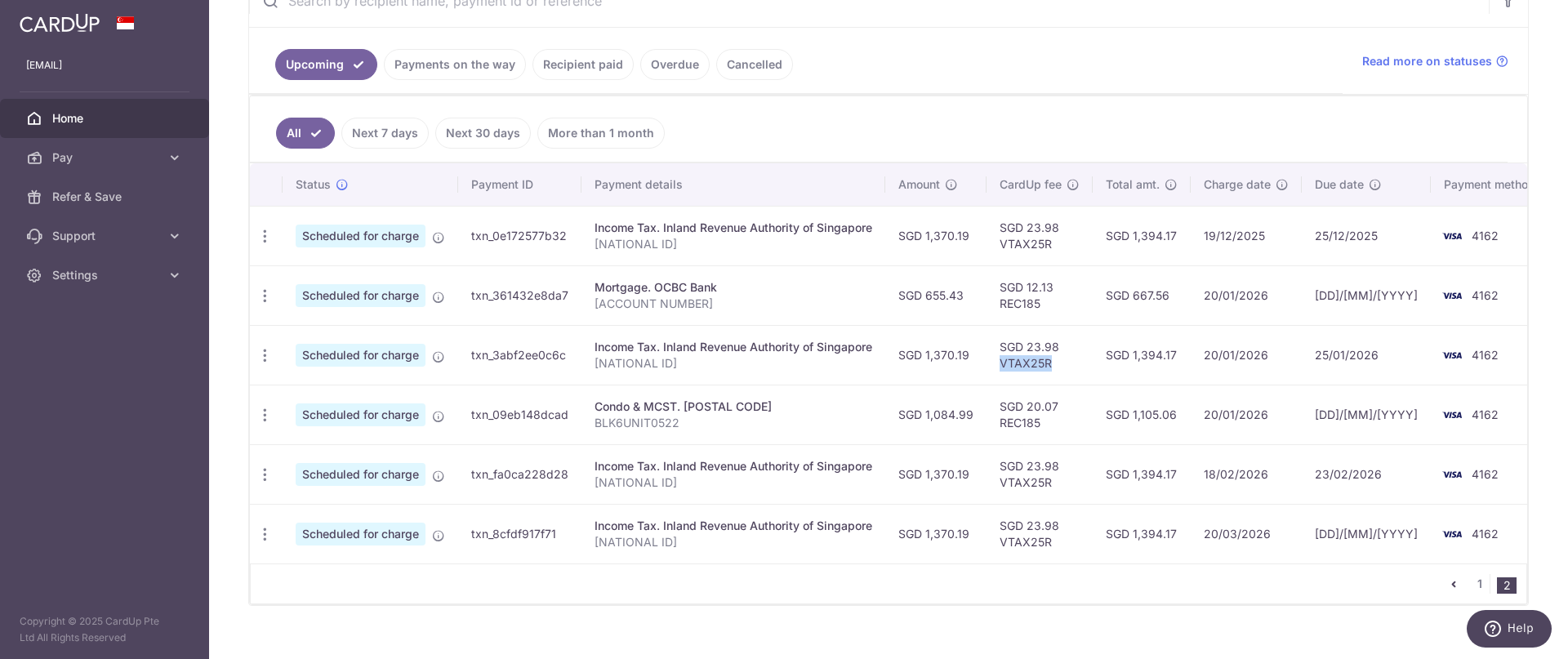 click on "[CURRENCY] [AMOUNT]
VTAX25R" at bounding box center [1040, 354] 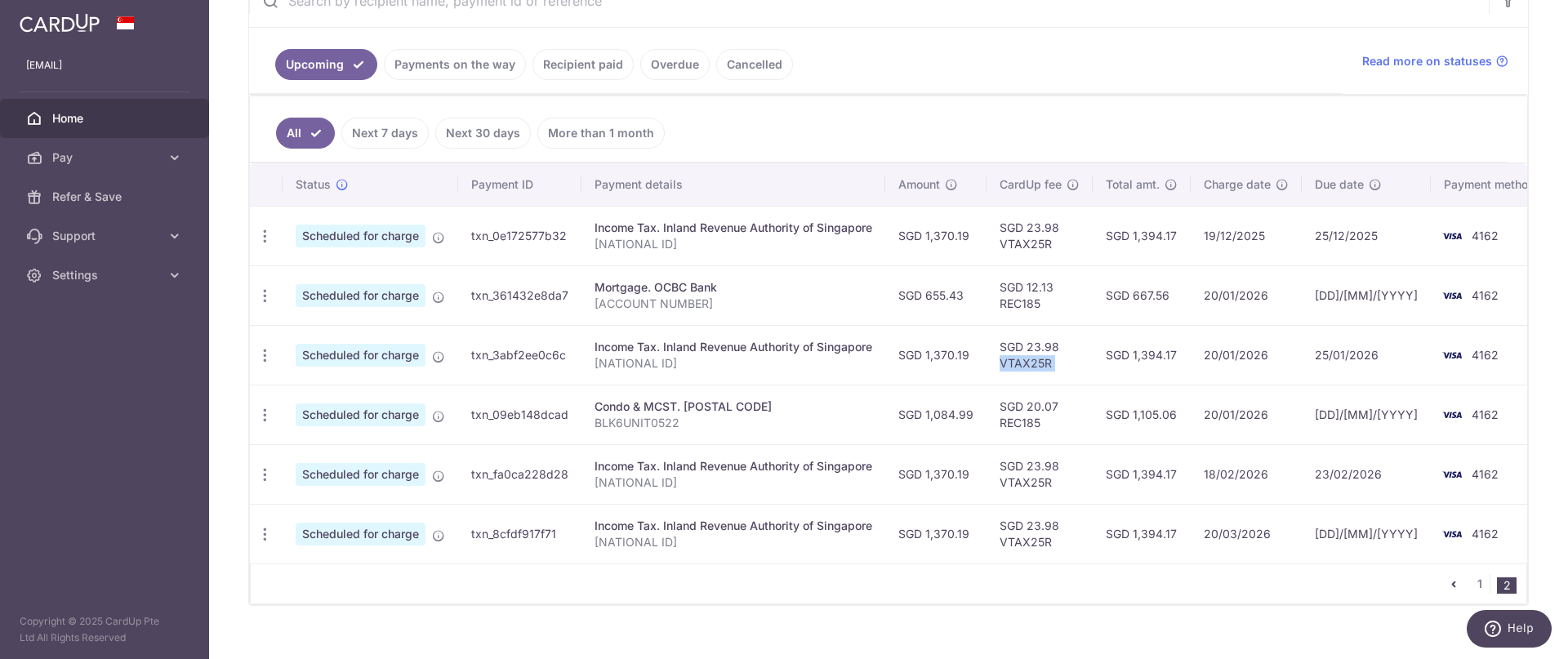 click on "[CURRENCY] [AMOUNT]
VTAX25R" at bounding box center (1040, 354) 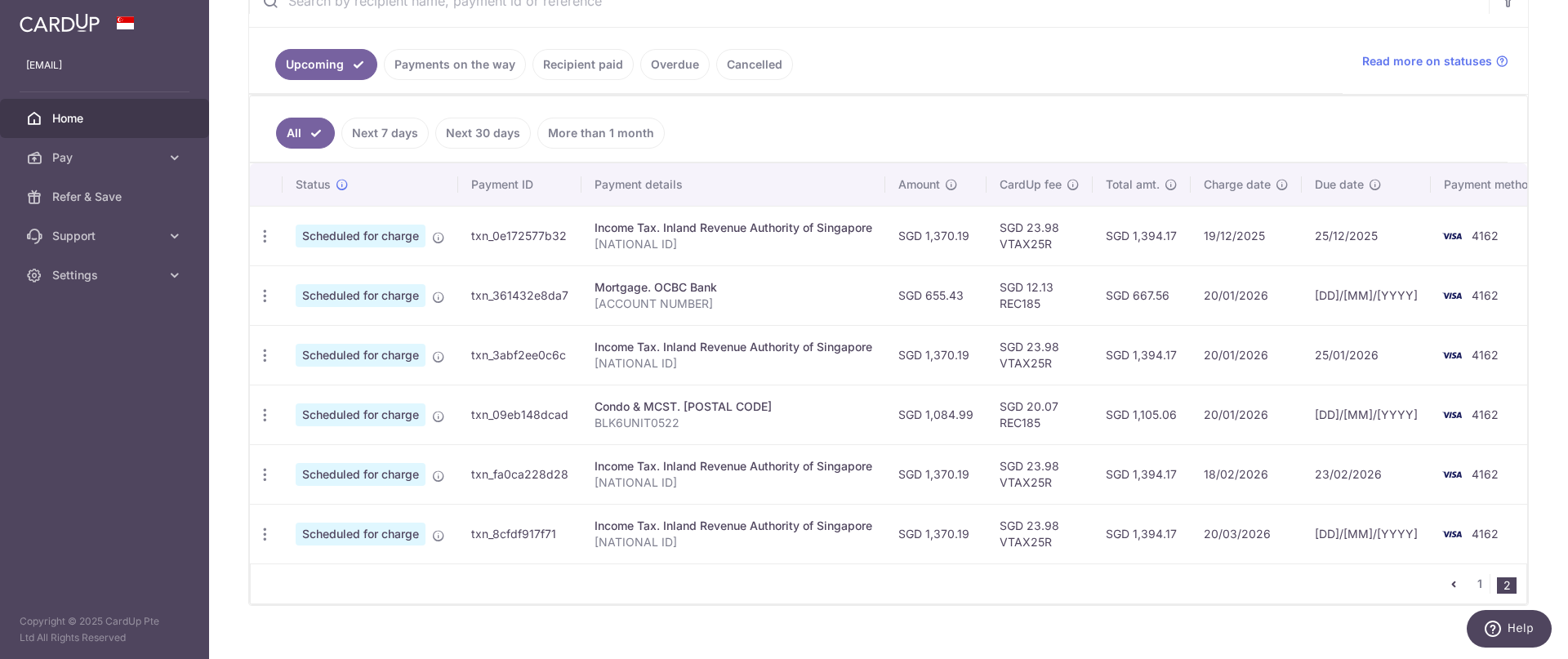click on "[CURRENCY] [AMOUNT]
REC185" at bounding box center (1040, 414) 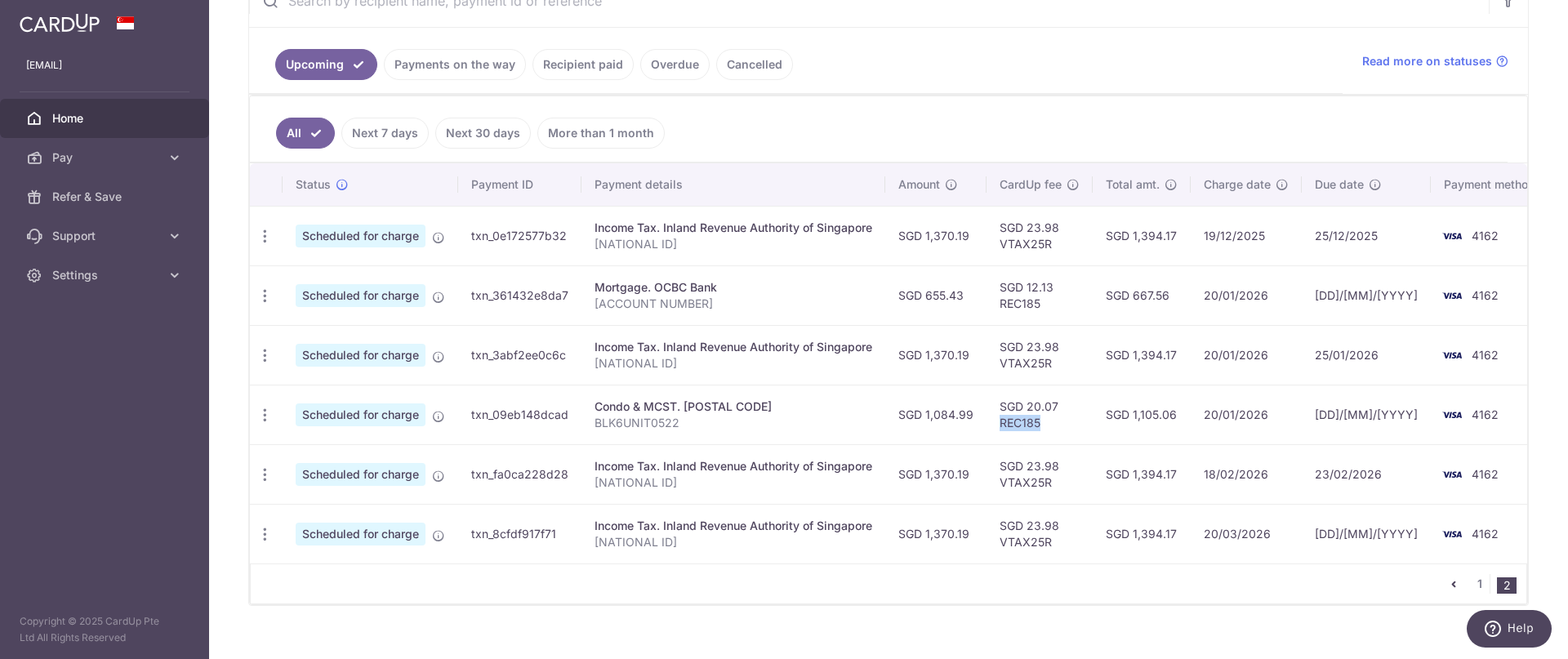 click on "[CURRENCY] [AMOUNT]
REC185" at bounding box center (1040, 414) 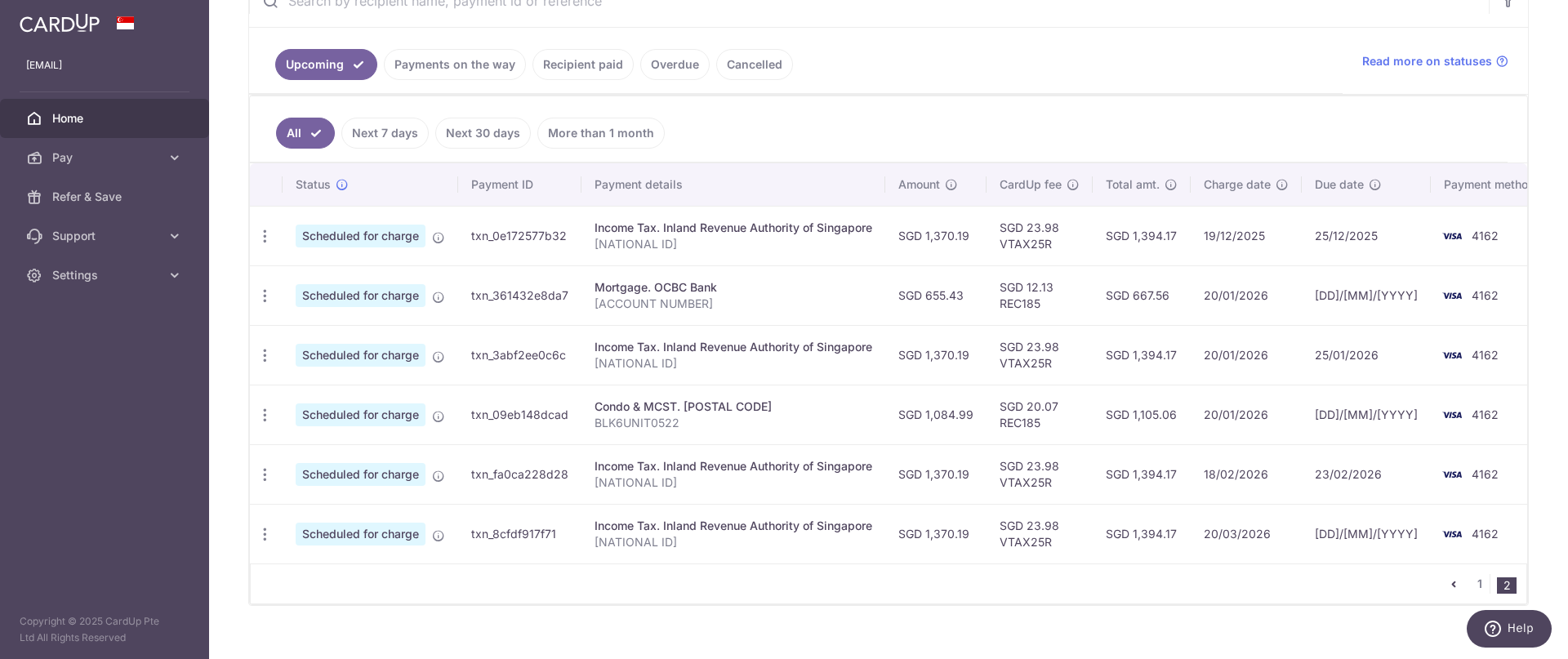 drag, startPoint x: 1014, startPoint y: 400, endPoint x: 1027, endPoint y: 420, distance: 23.853721 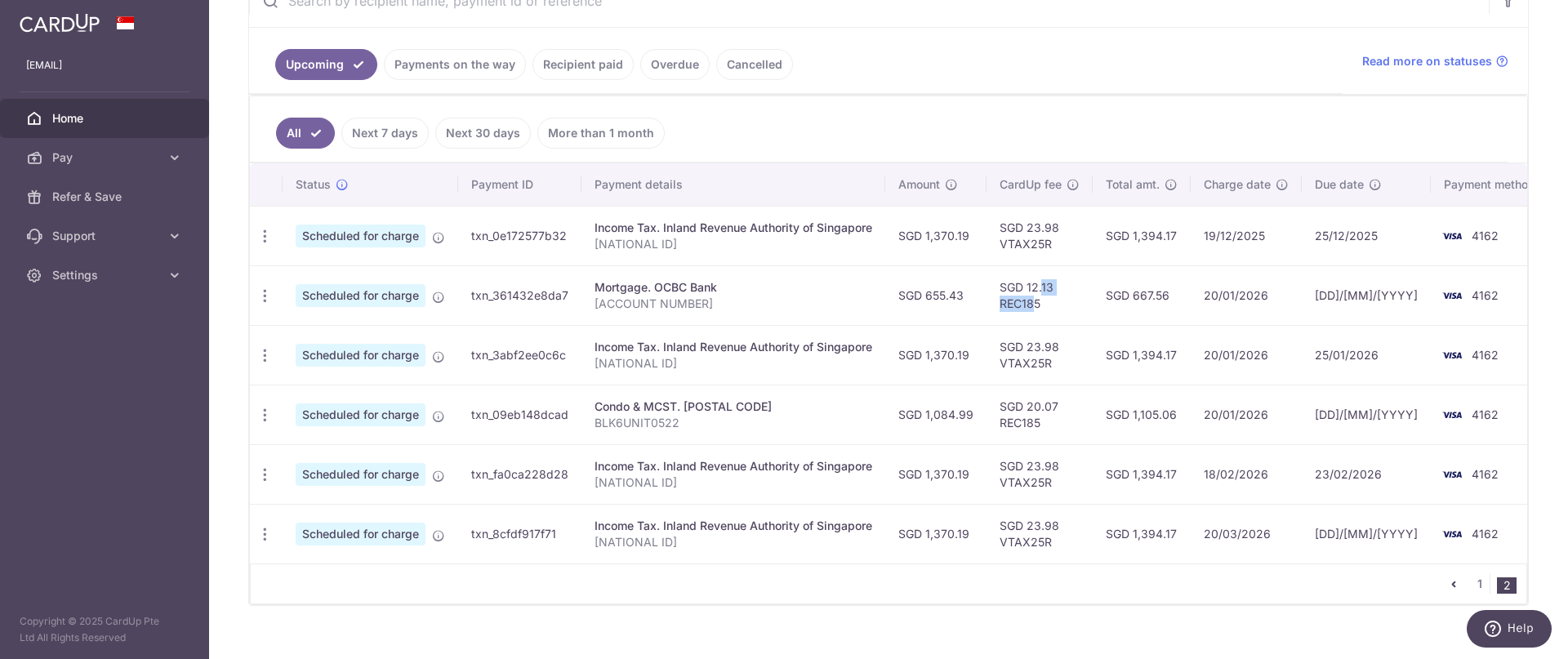 drag, startPoint x: 1019, startPoint y: 280, endPoint x: 1036, endPoint y: 306, distance: 31.064449 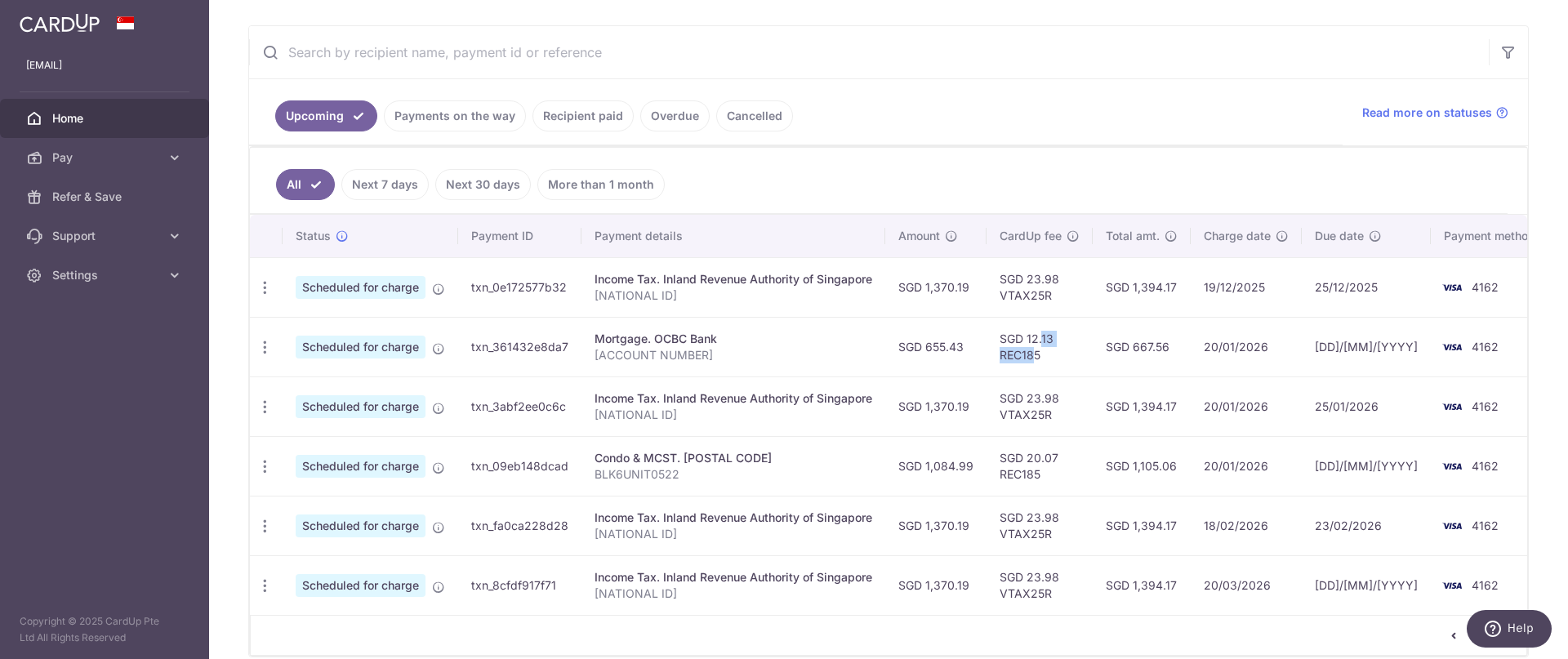 scroll, scrollTop: 211, scrollLeft: 0, axis: vertical 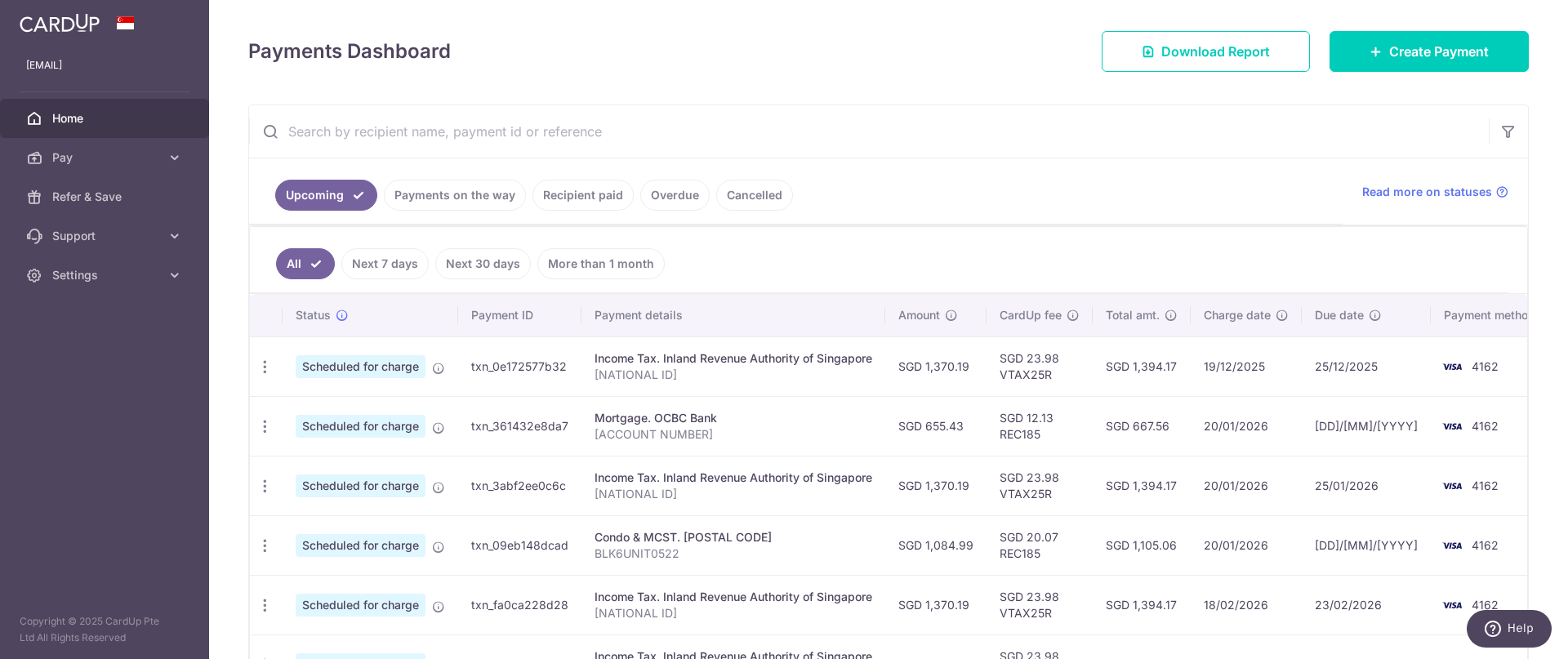 click on "[CURRENCY] [AMOUNT]
VTAX25R" at bounding box center [1040, 366] 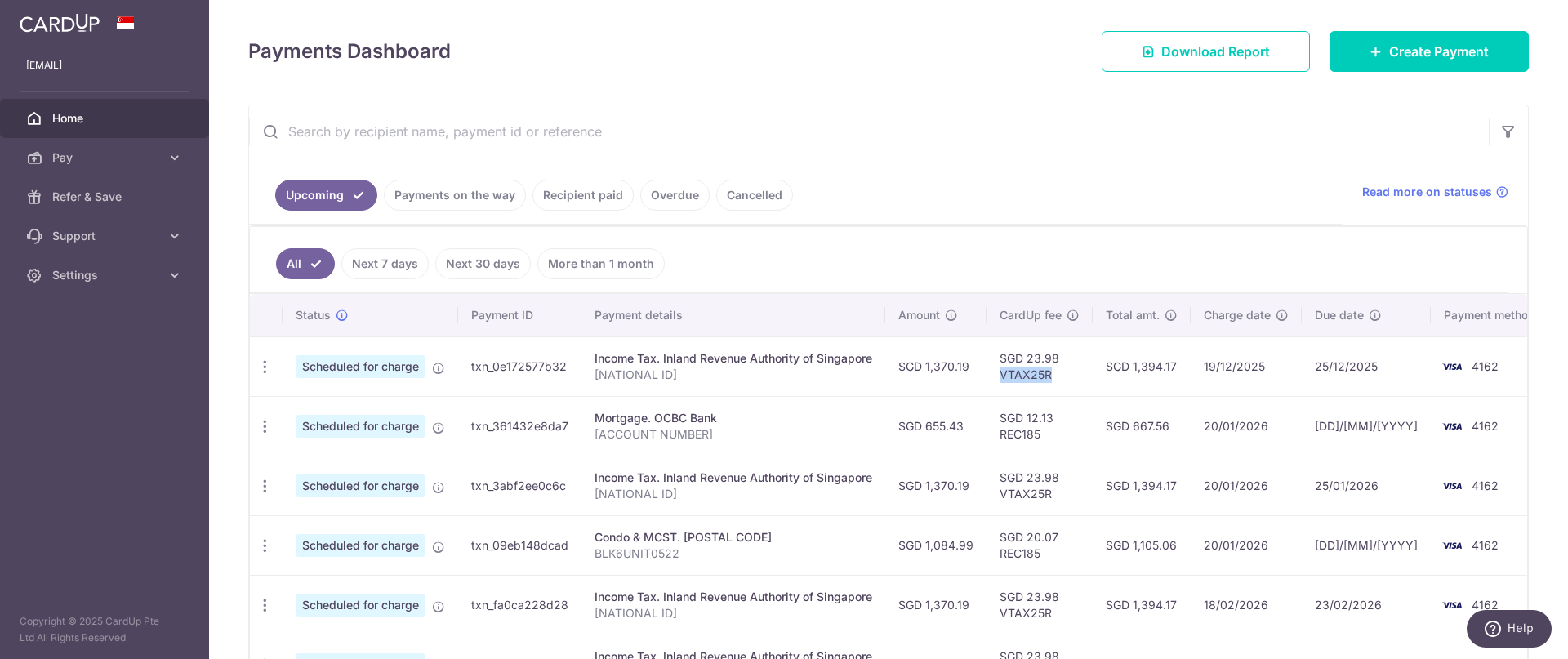 click on "[CURRENCY] [AMOUNT]
VTAX25R" at bounding box center [1040, 366] 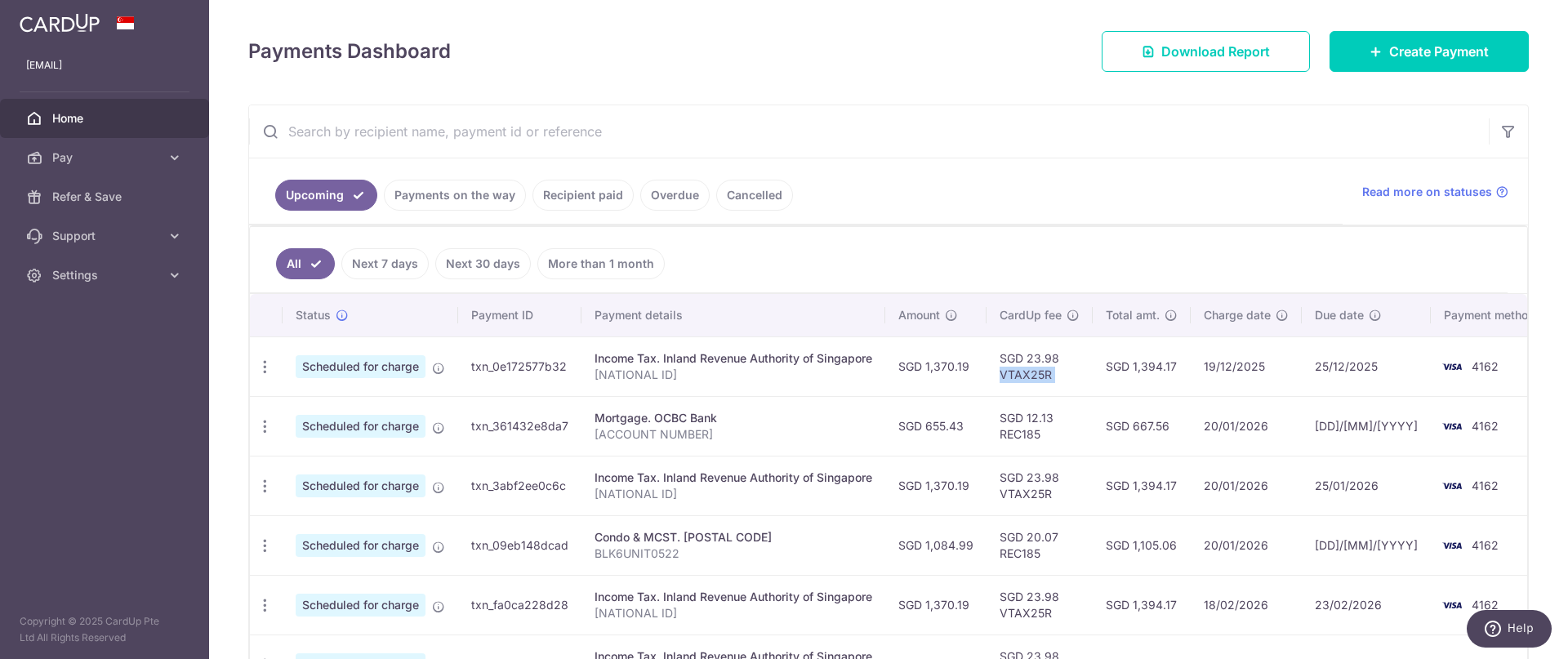 click on "[CURRENCY] [AMOUNT]
VTAX25R" at bounding box center (1040, 366) 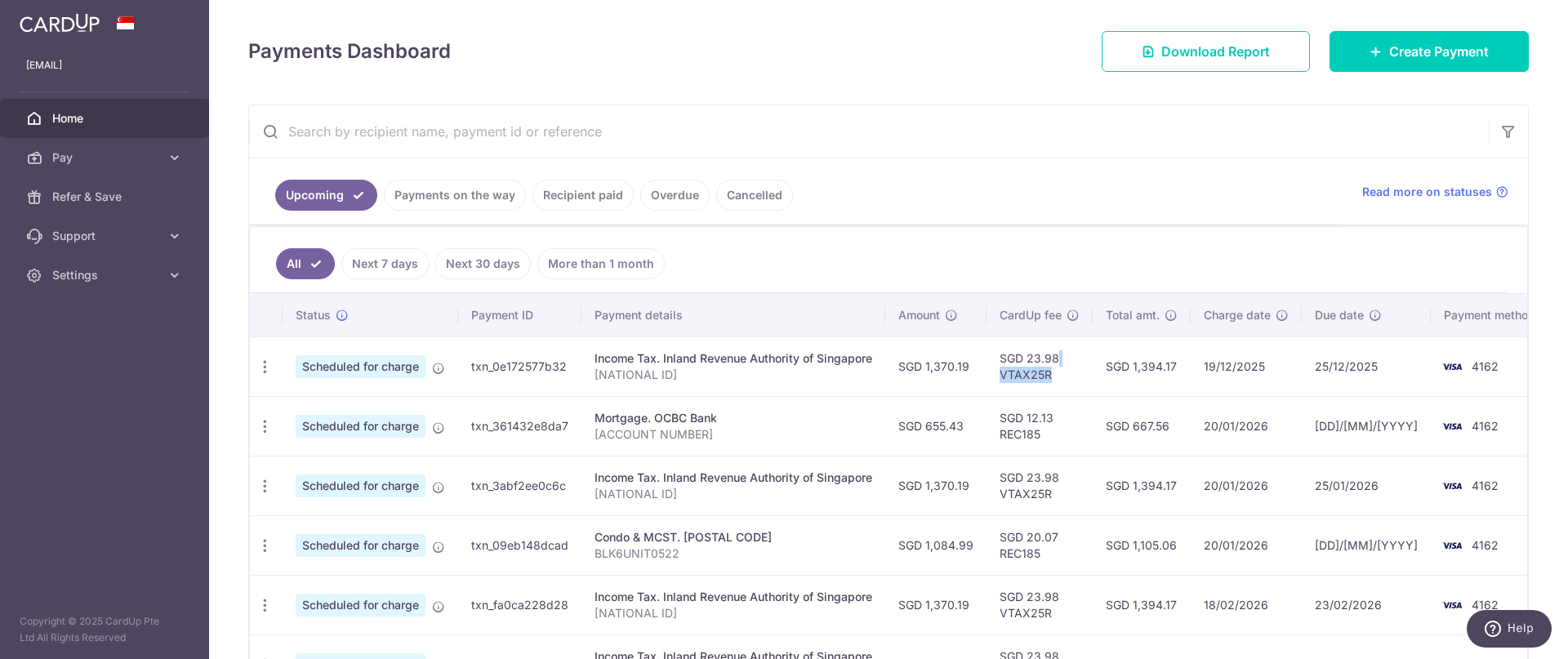 drag, startPoint x: 1032, startPoint y: 357, endPoint x: 1059, endPoint y: 374, distance: 31.906112 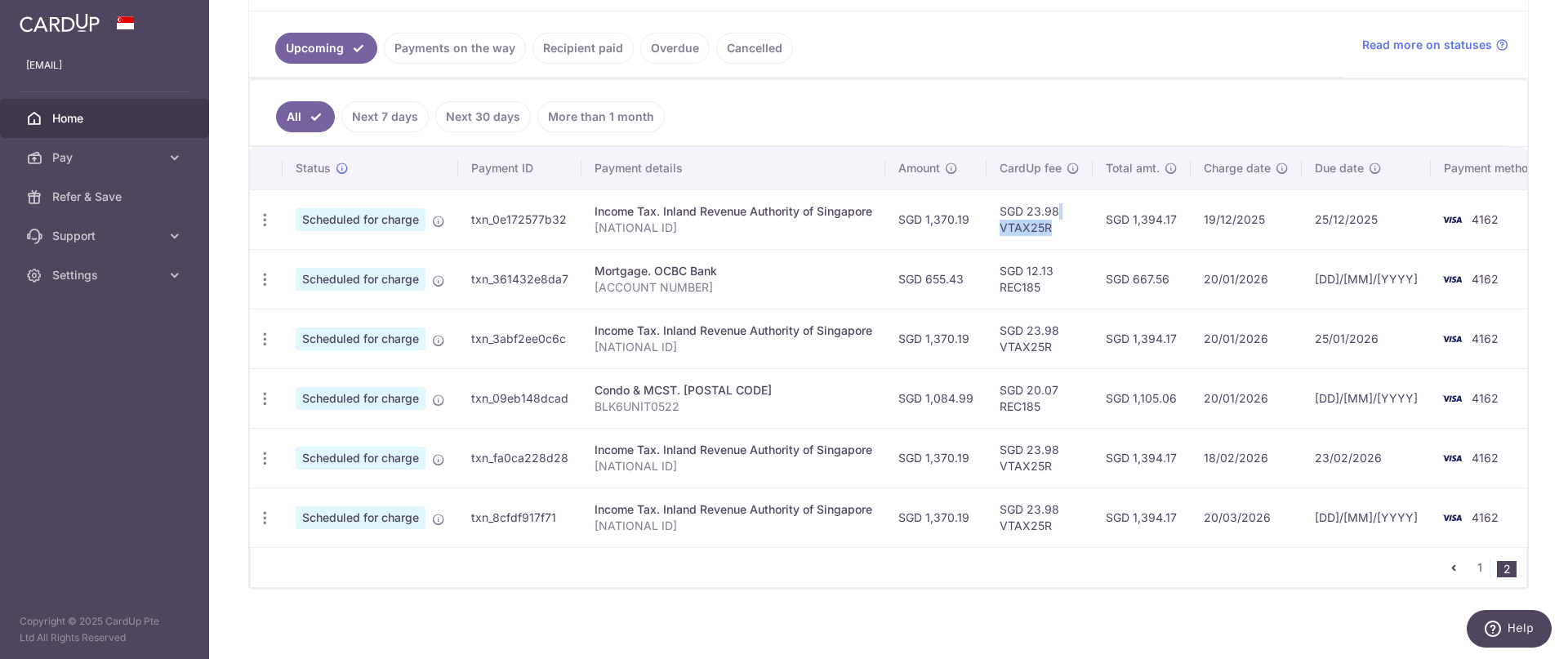 scroll, scrollTop: 365, scrollLeft: 0, axis: vertical 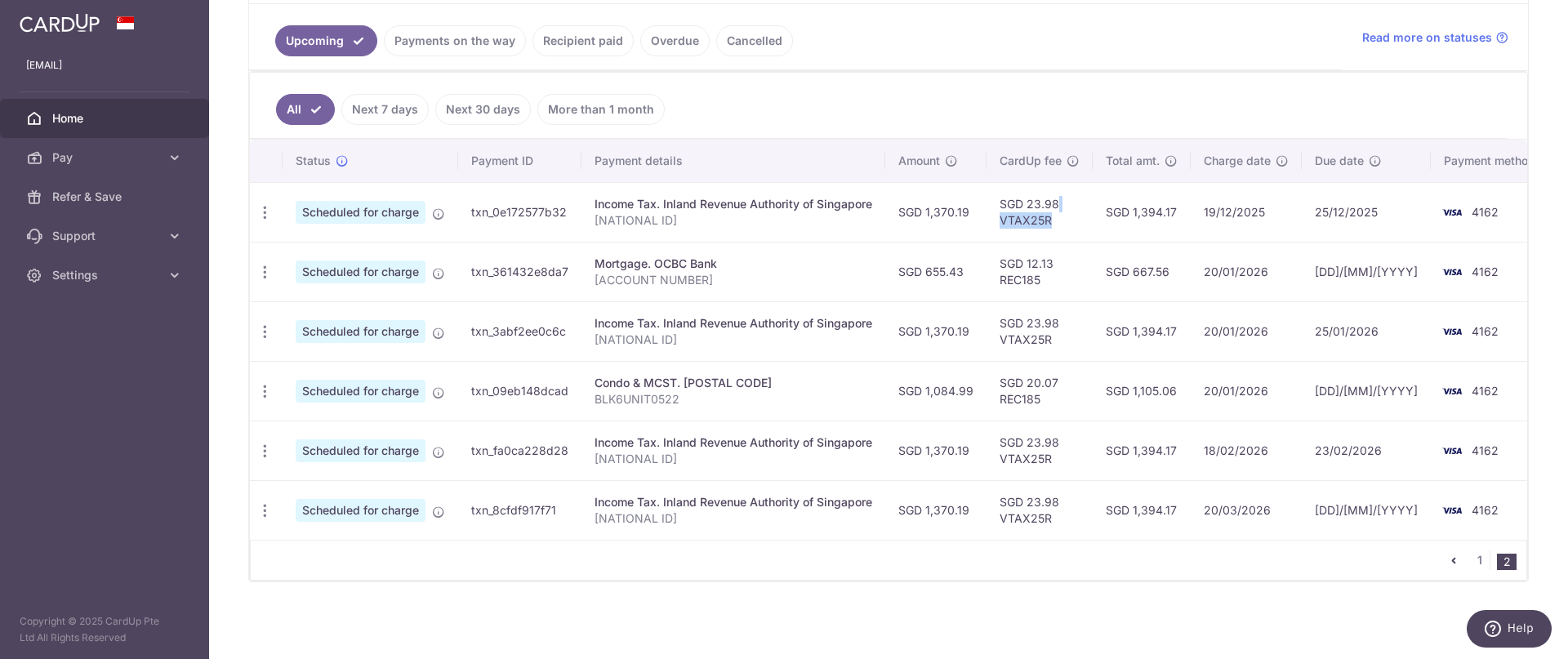 click at bounding box center [1454, 560] 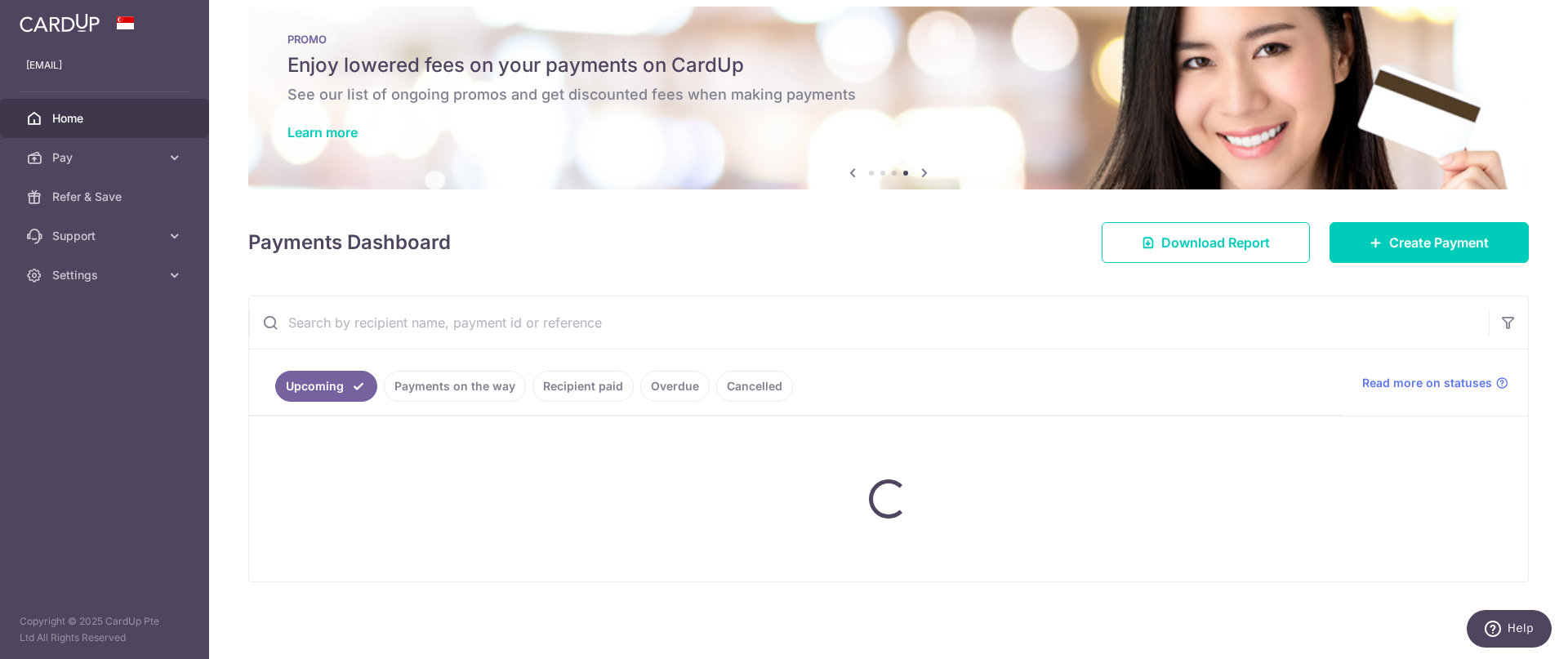 scroll, scrollTop: 20, scrollLeft: 0, axis: vertical 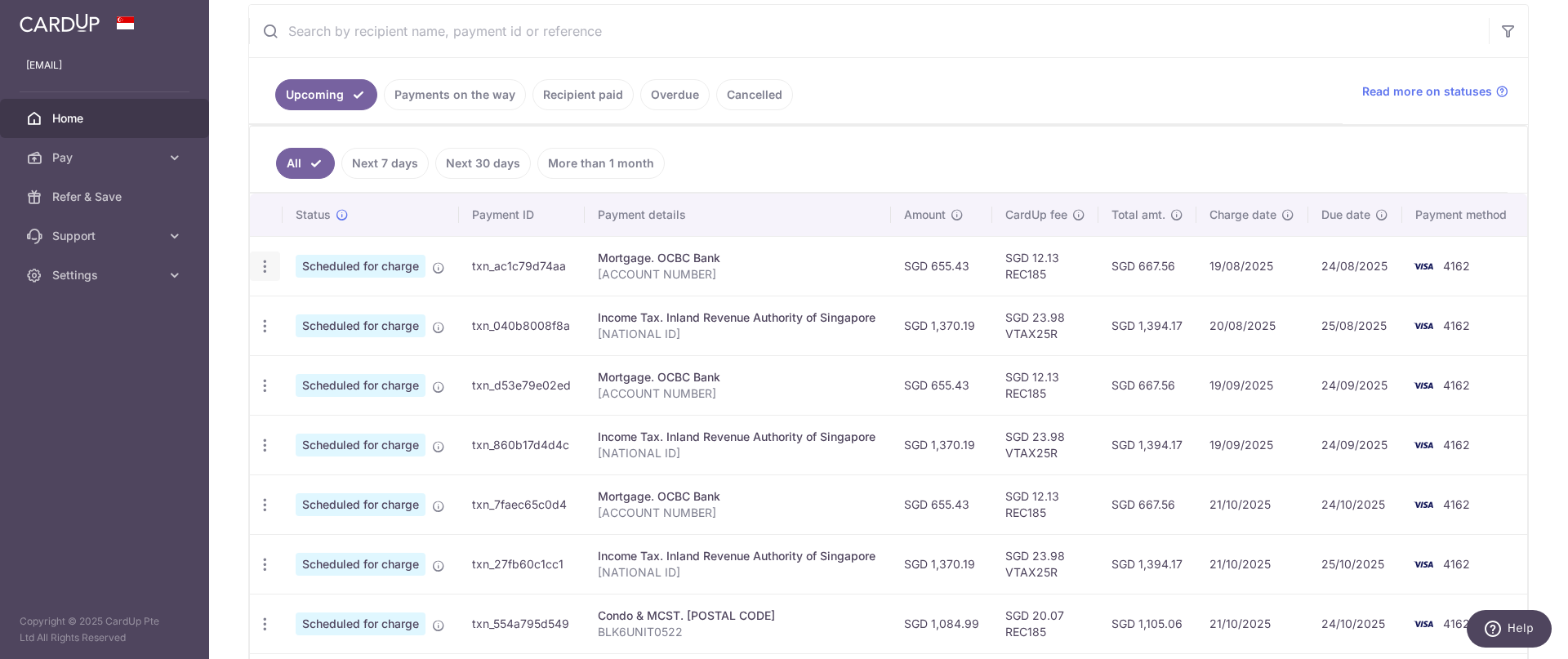 click at bounding box center (265, 266) 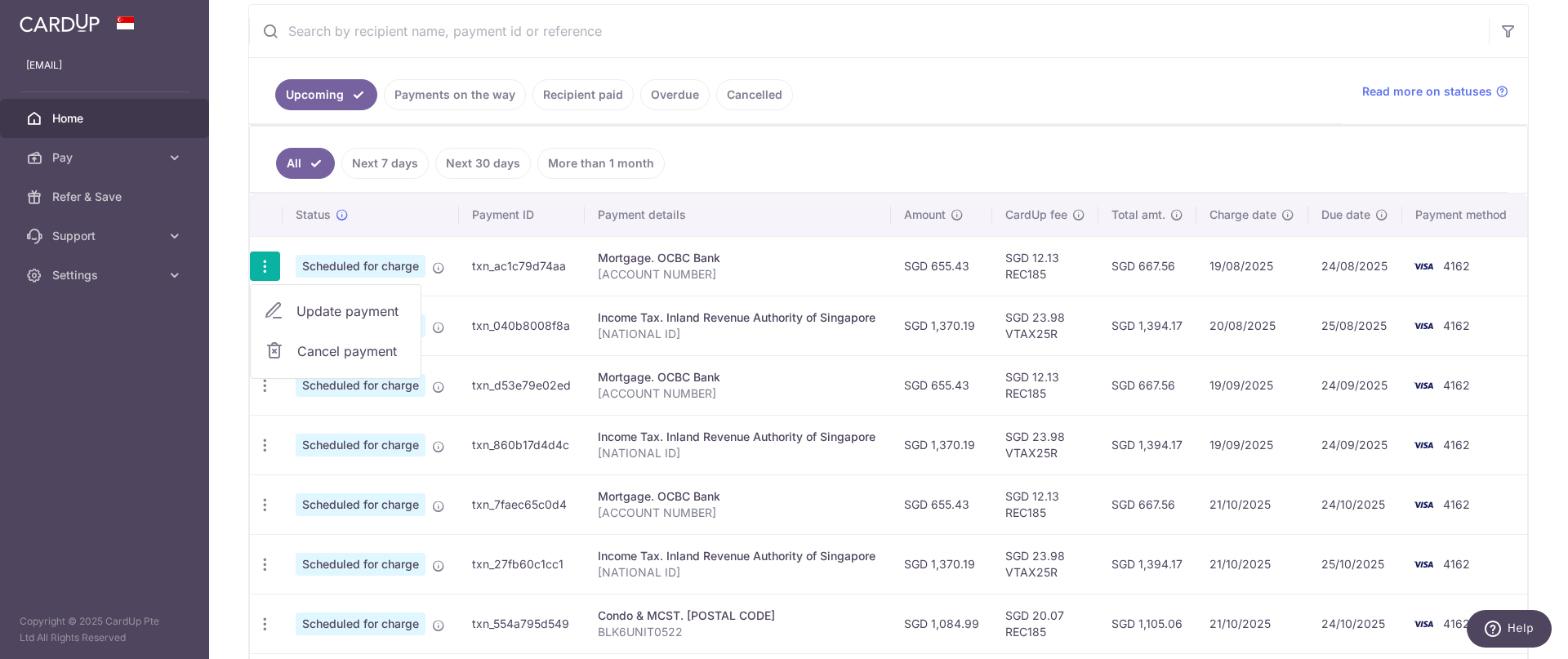 click on "Update payment" at bounding box center [352, 311] 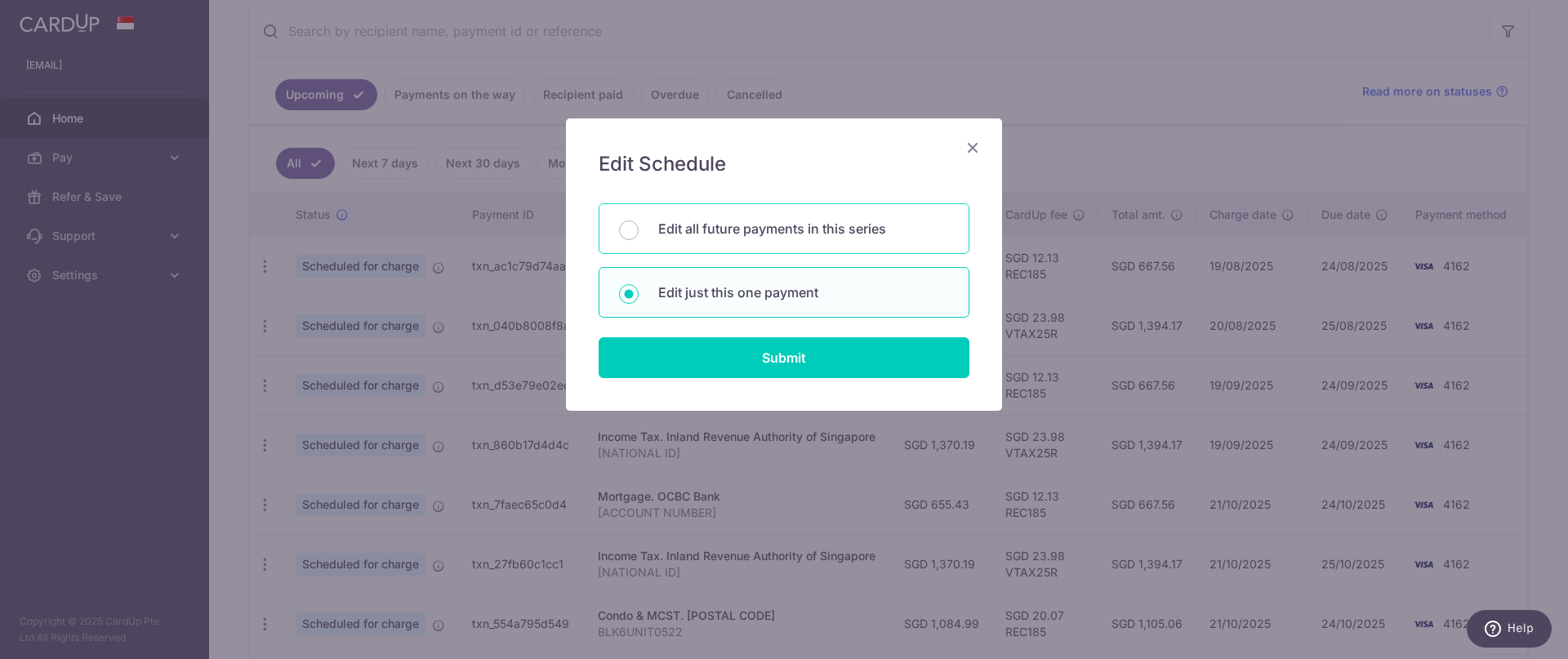 click on "Edit all future payments in this series" at bounding box center (804, 229) 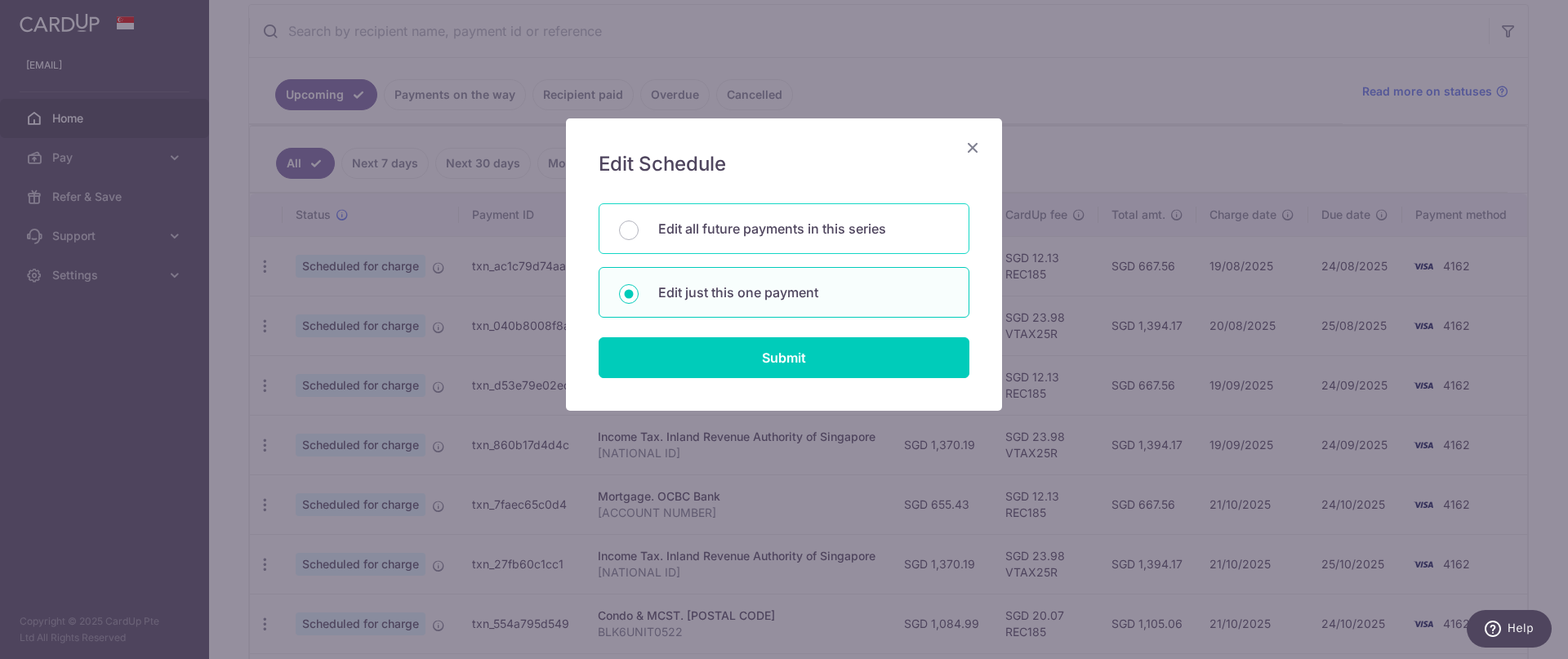 click on "Edit all future payments in this series" at bounding box center [629, 230] 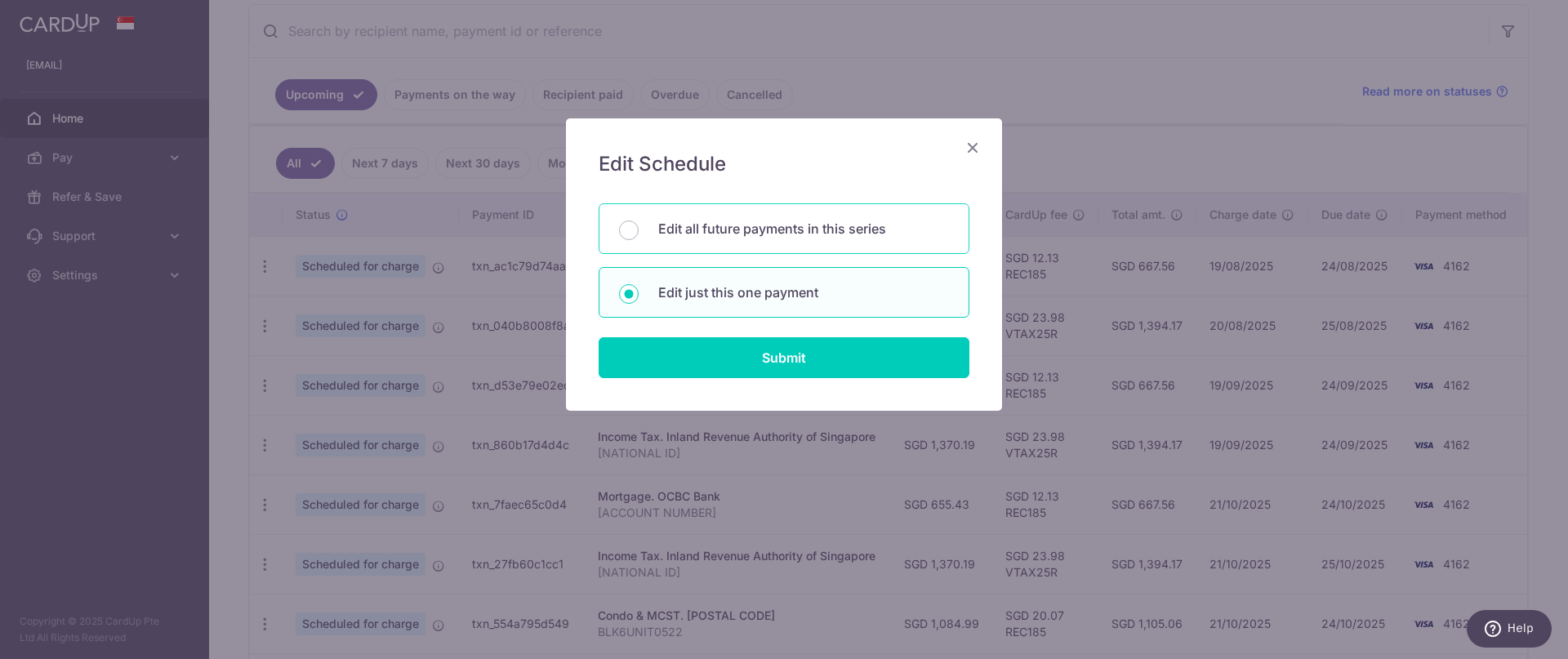 radio on "true" 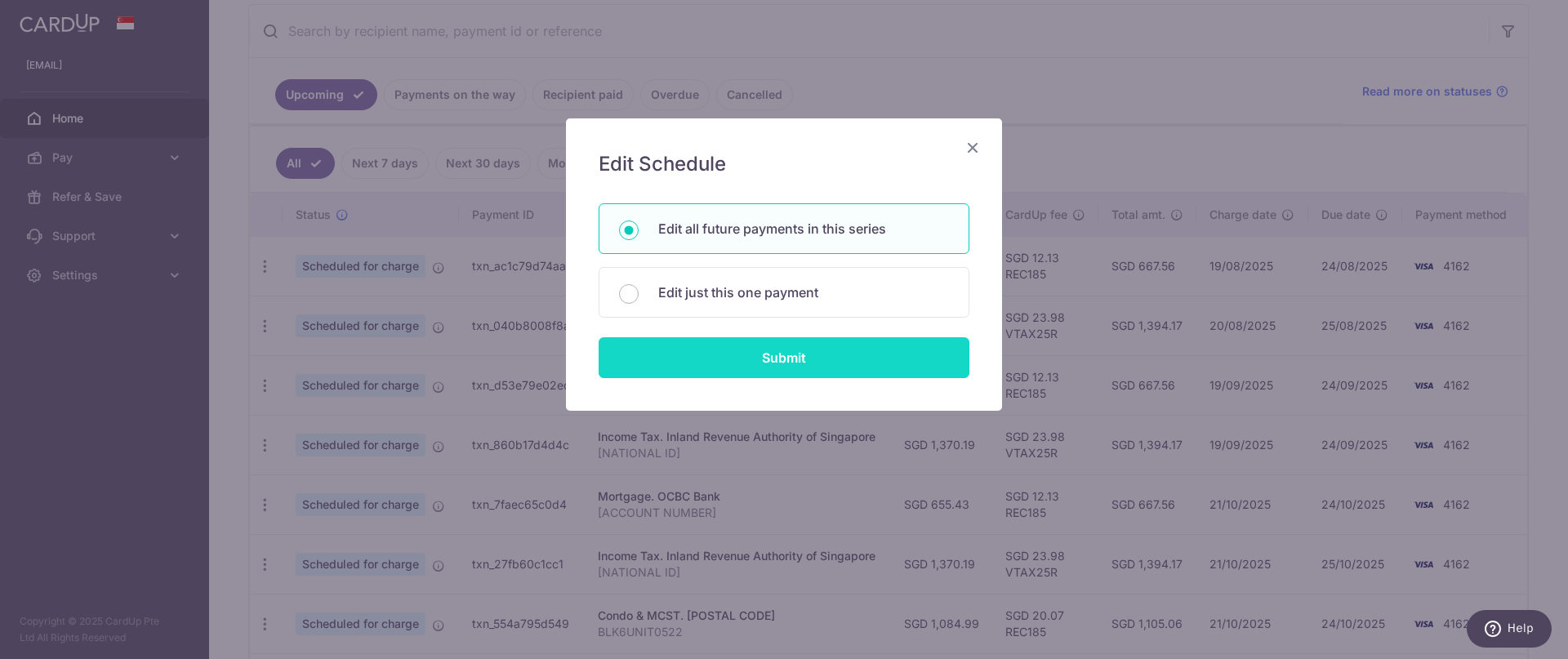 click on "Submit" at bounding box center (784, 358) 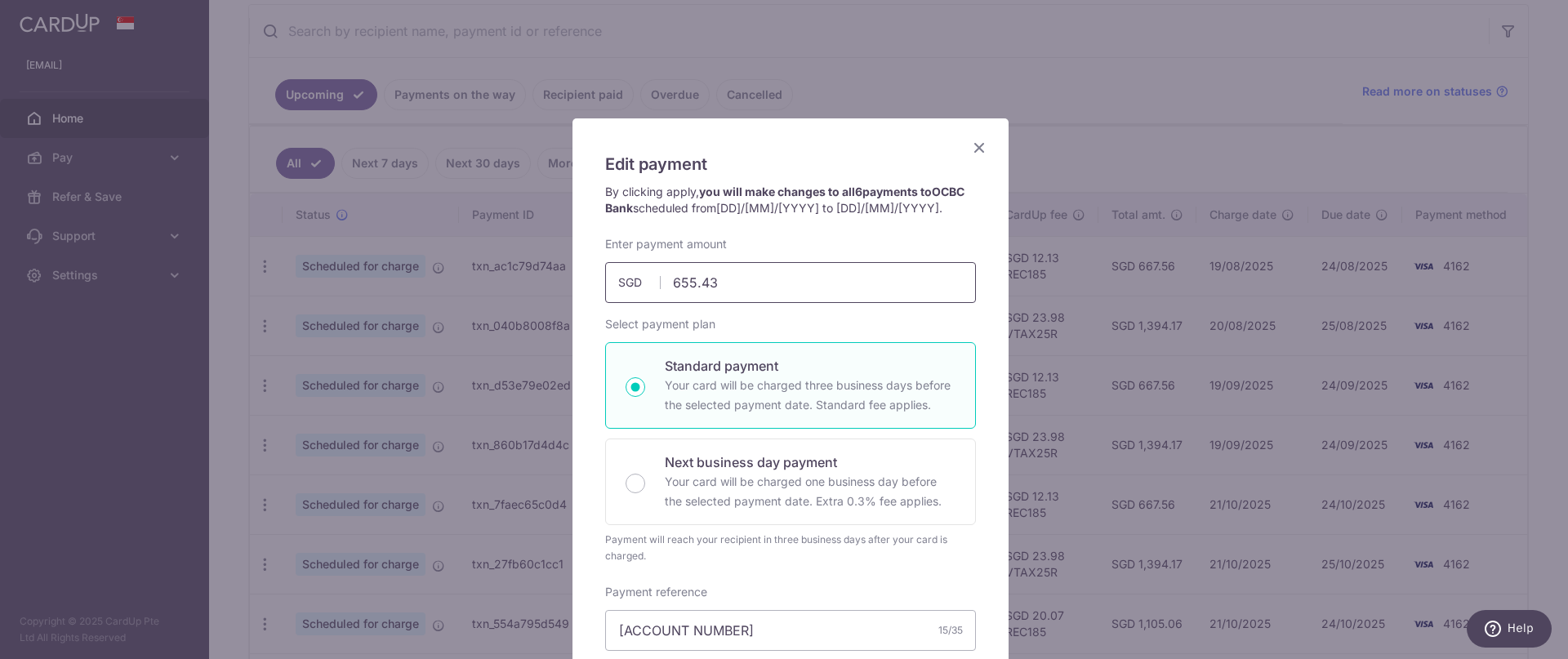 click on "655.43" at bounding box center [791, 283] 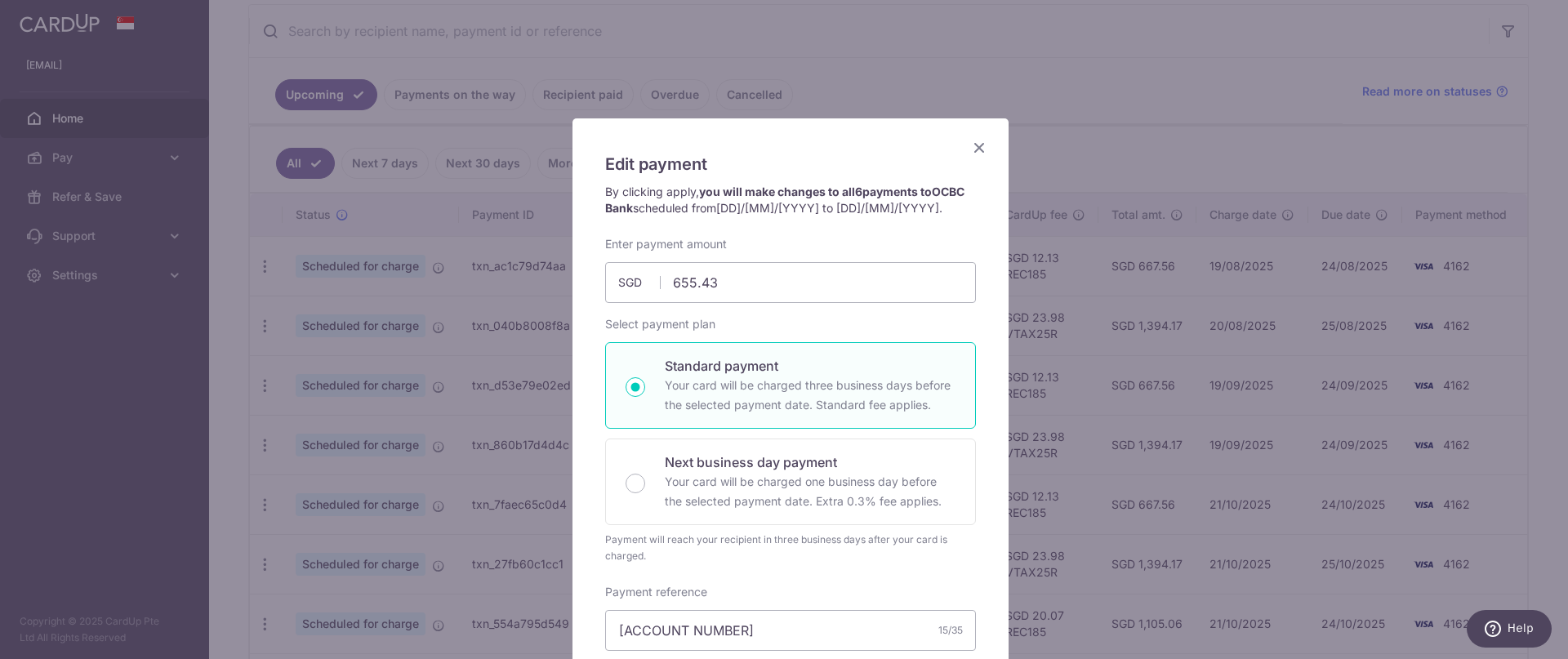 click at bounding box center (979, 147) 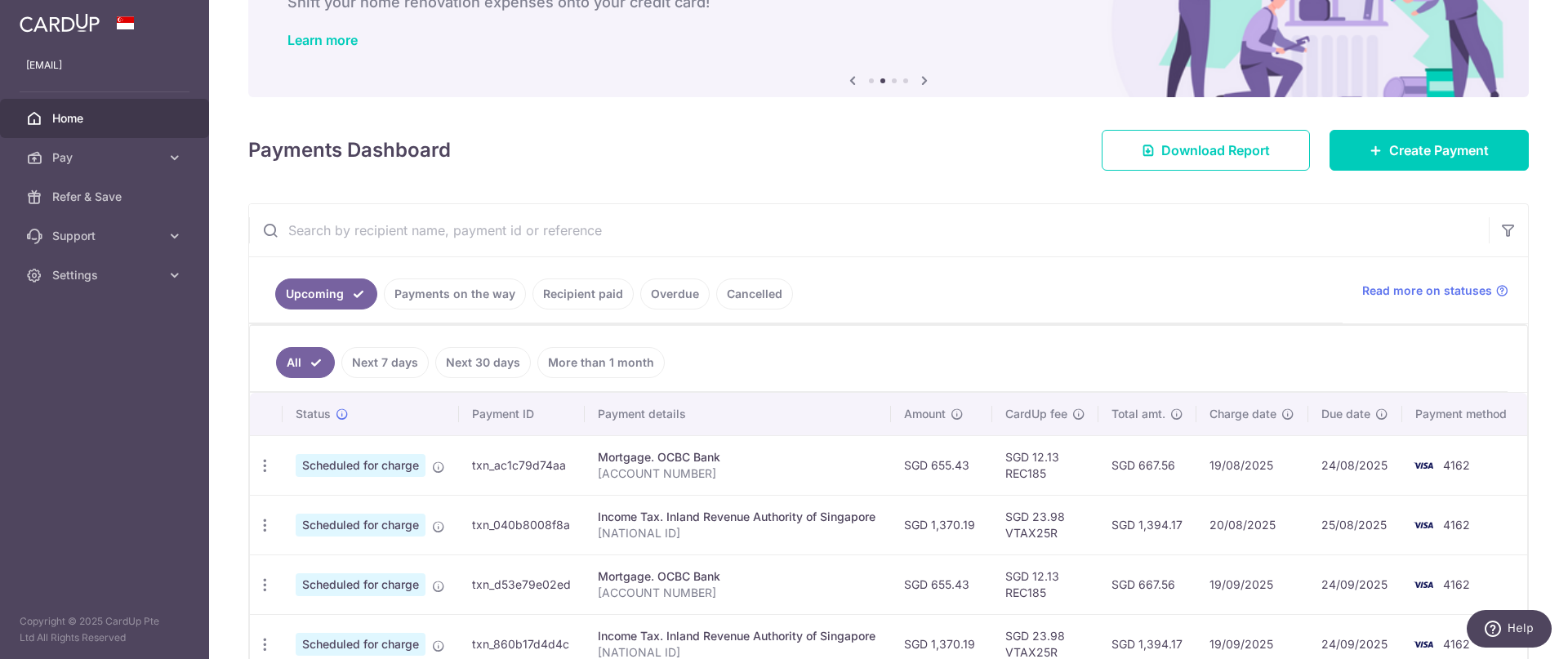 scroll, scrollTop: 113, scrollLeft: 0, axis: vertical 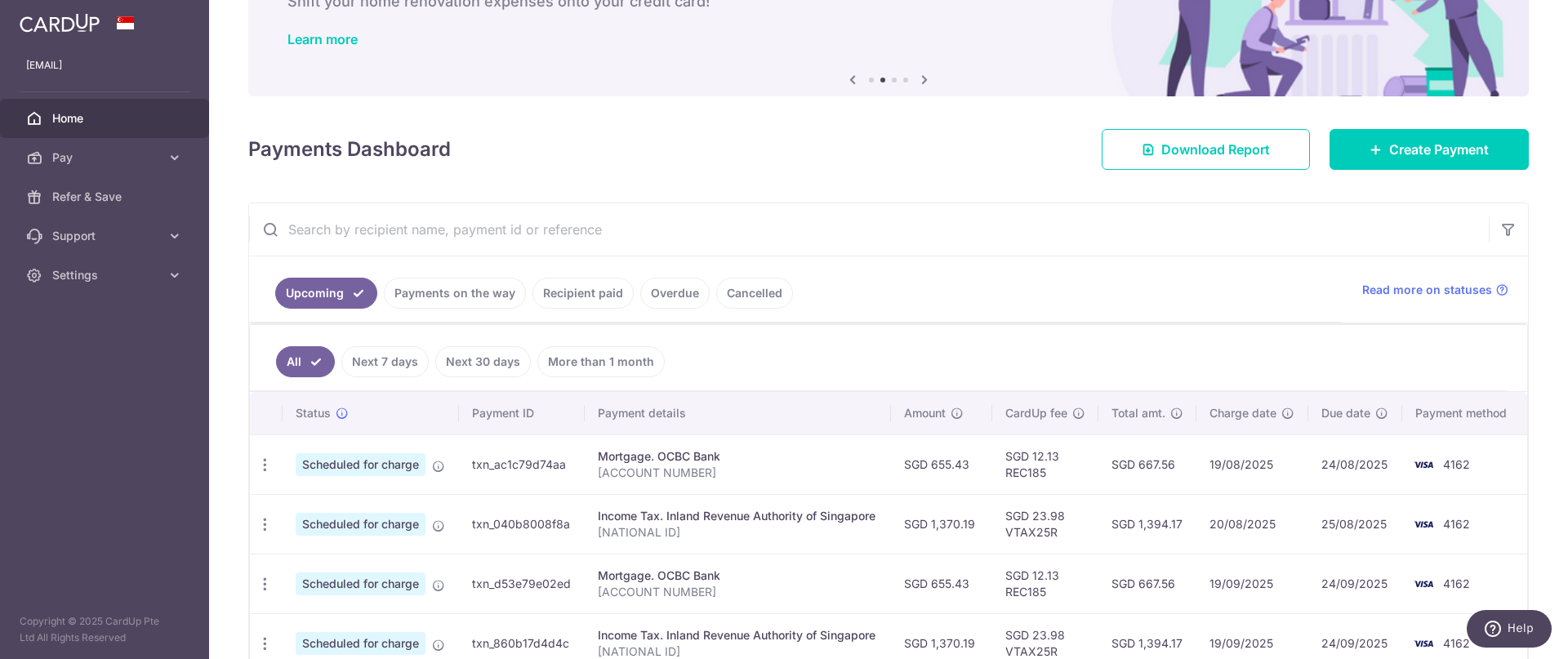 click on "SGD 667.56" at bounding box center [1147, 464] 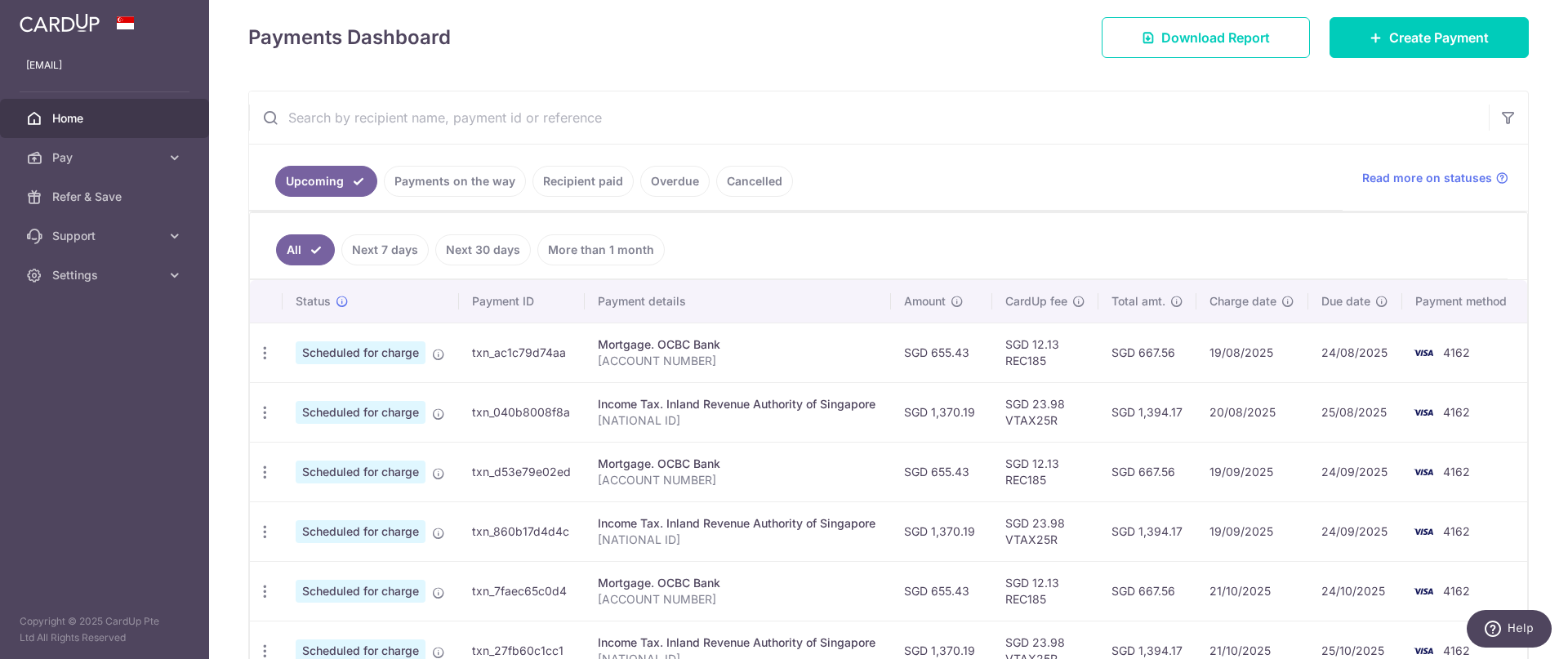 scroll, scrollTop: 394, scrollLeft: 0, axis: vertical 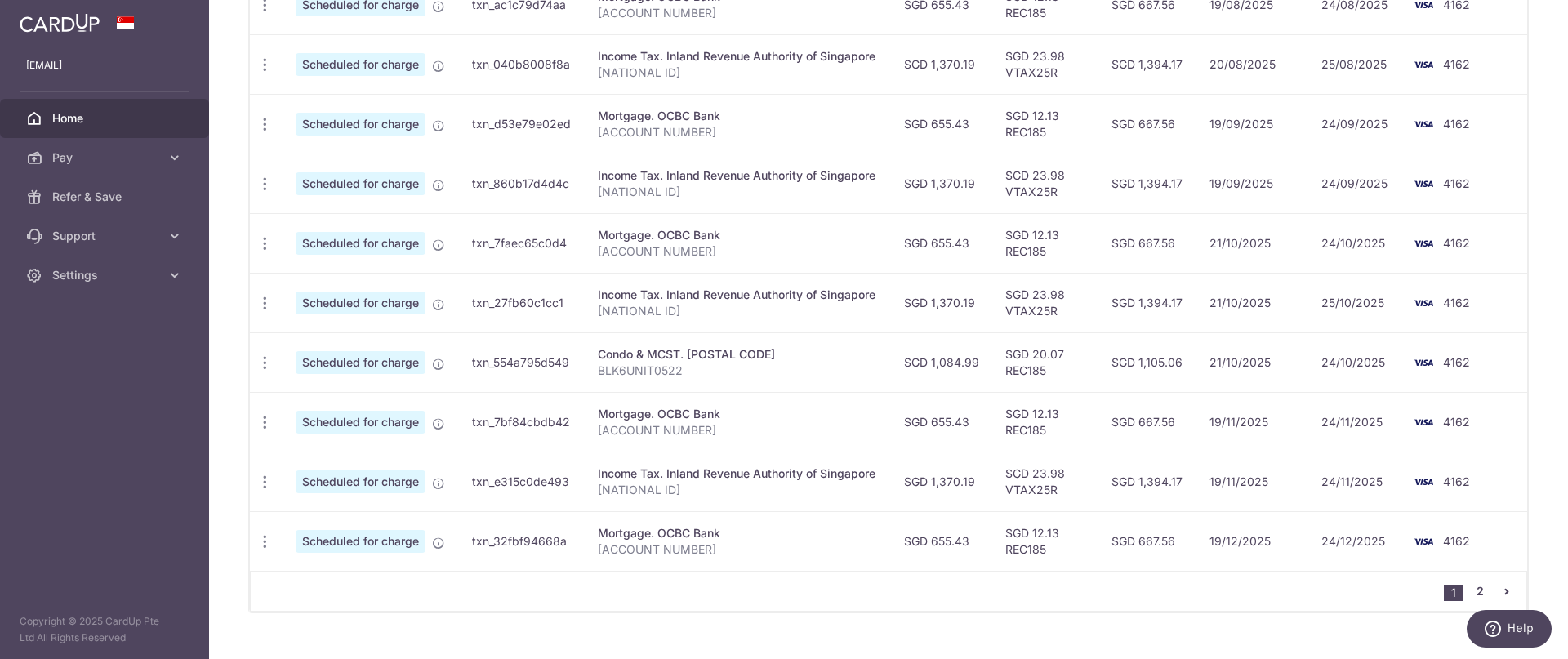 click on "2" at bounding box center (1480, 591) 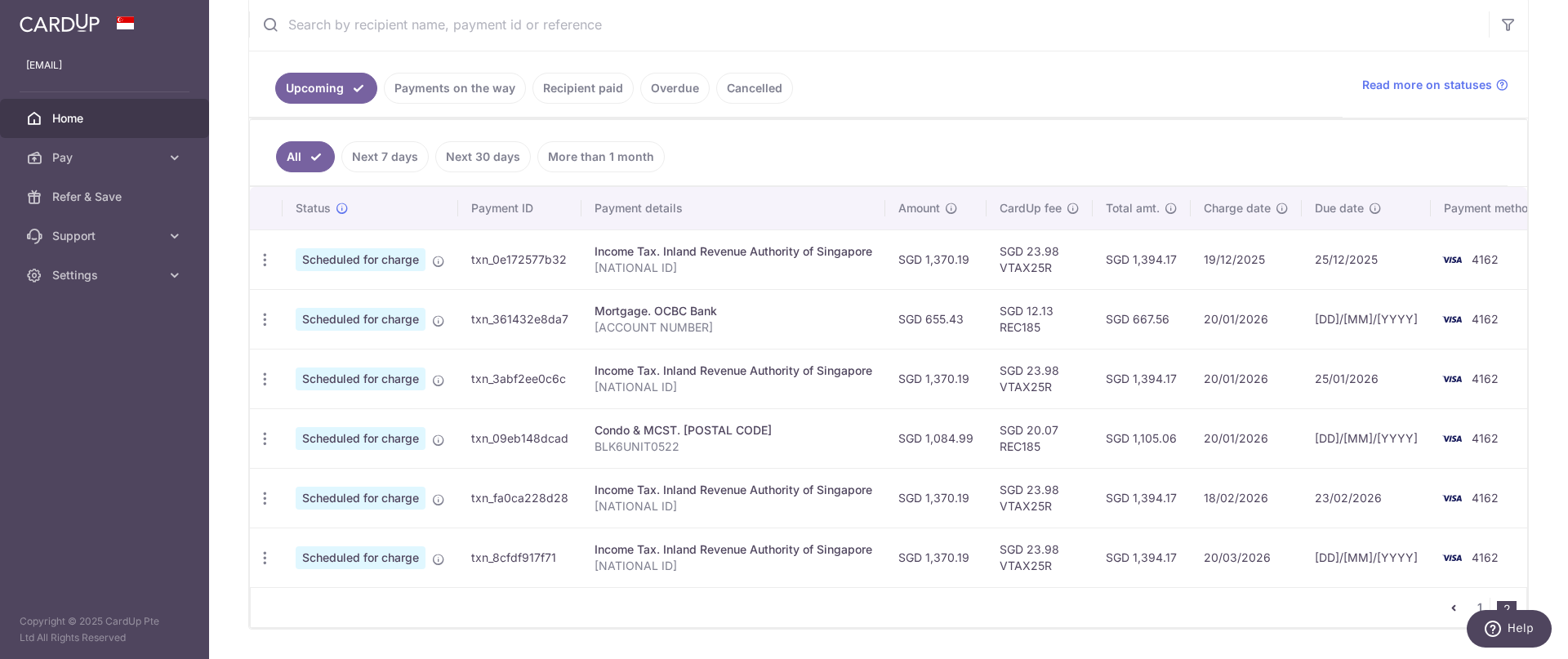 scroll, scrollTop: 365, scrollLeft: 0, axis: vertical 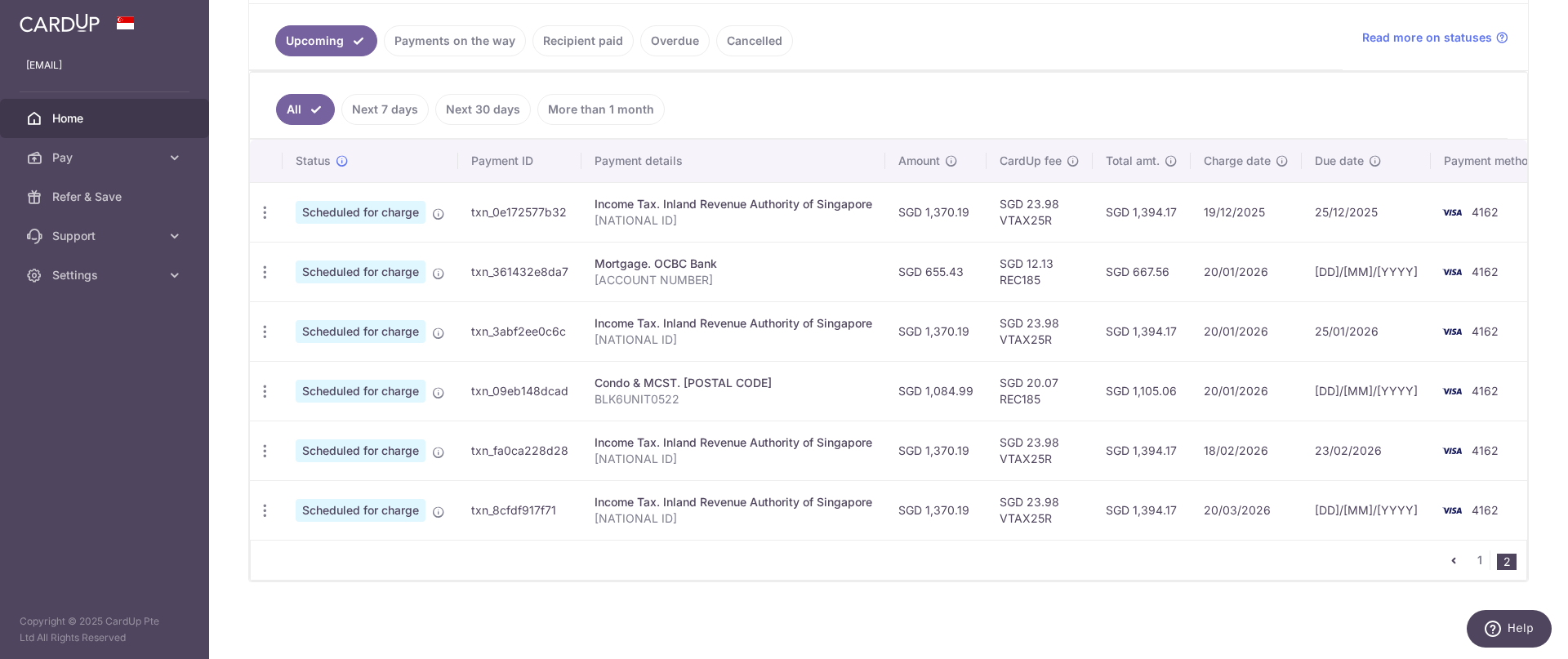 click on "SGD 655.43" at bounding box center (936, 271) 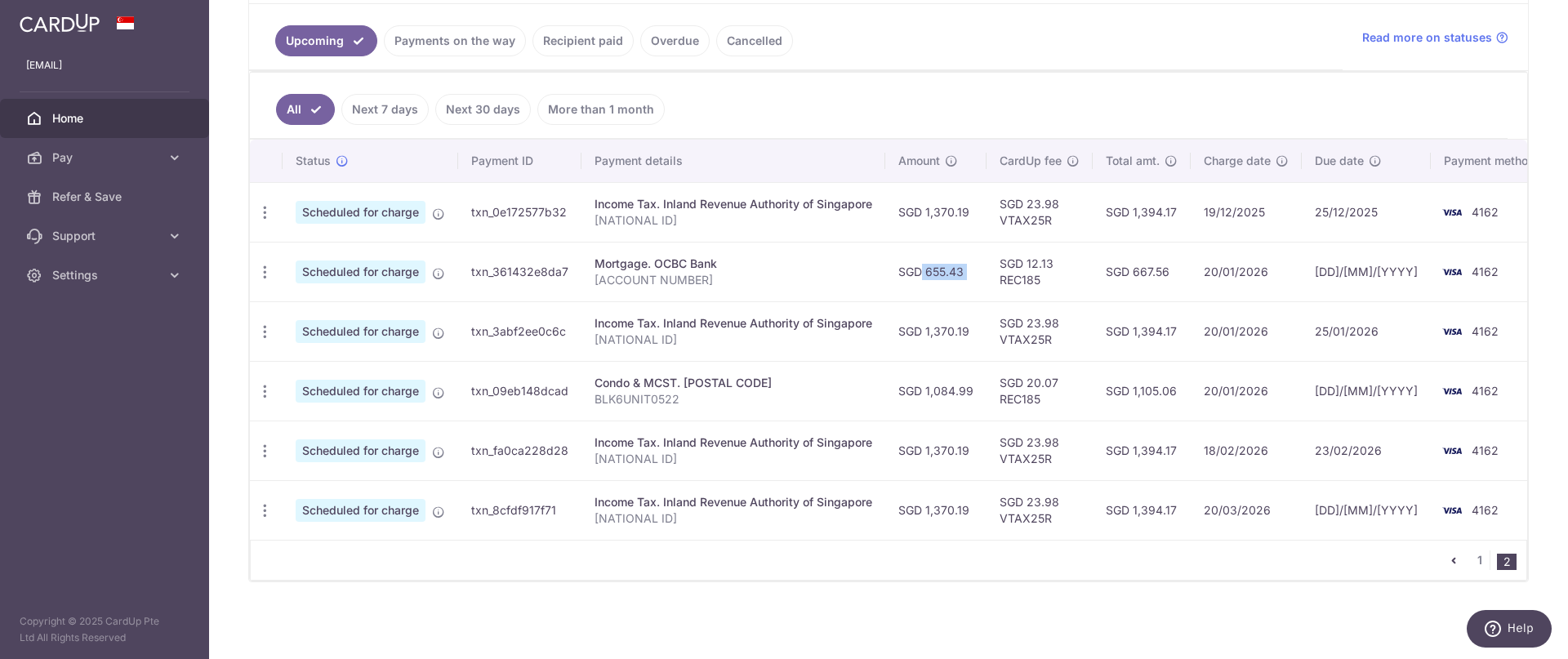 click on "SGD 655.43" at bounding box center (936, 271) 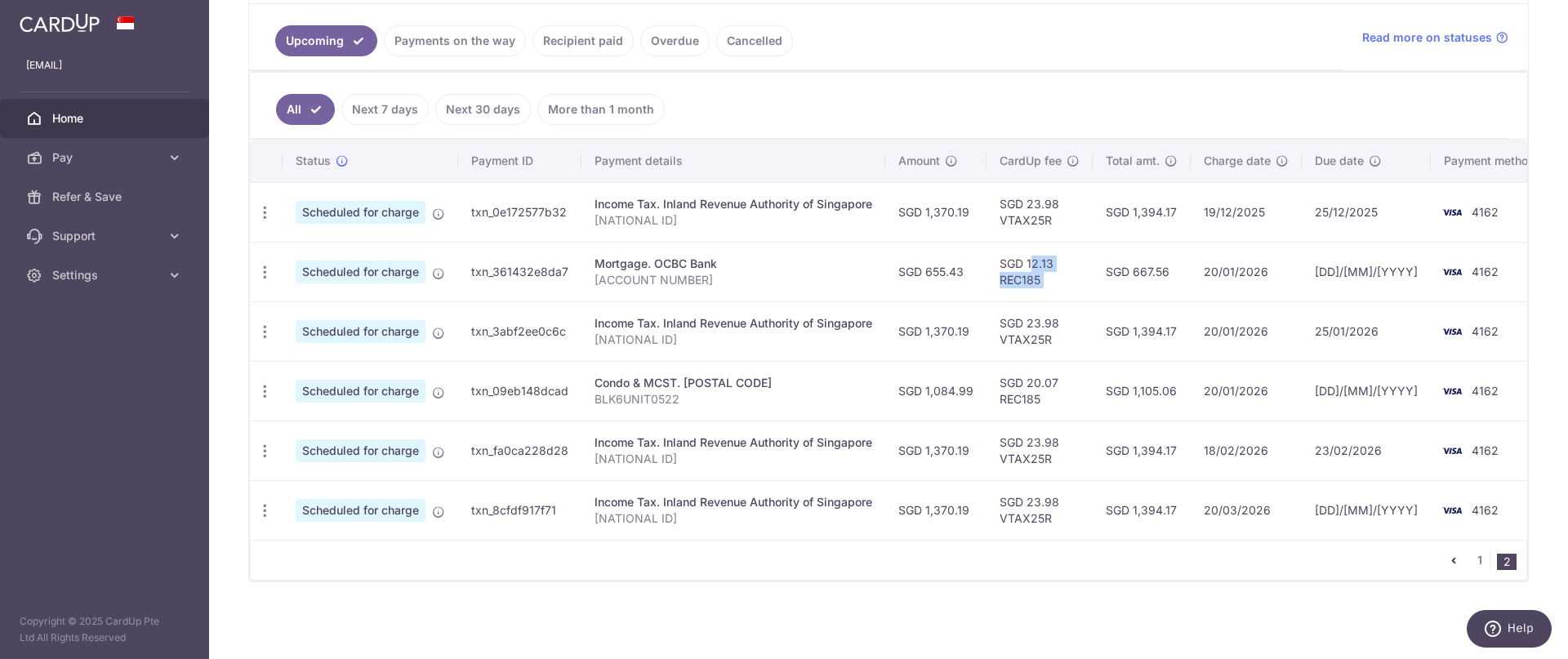 click on "[CURRENCY] [AMOUNT]
REC185" at bounding box center [1040, 271] 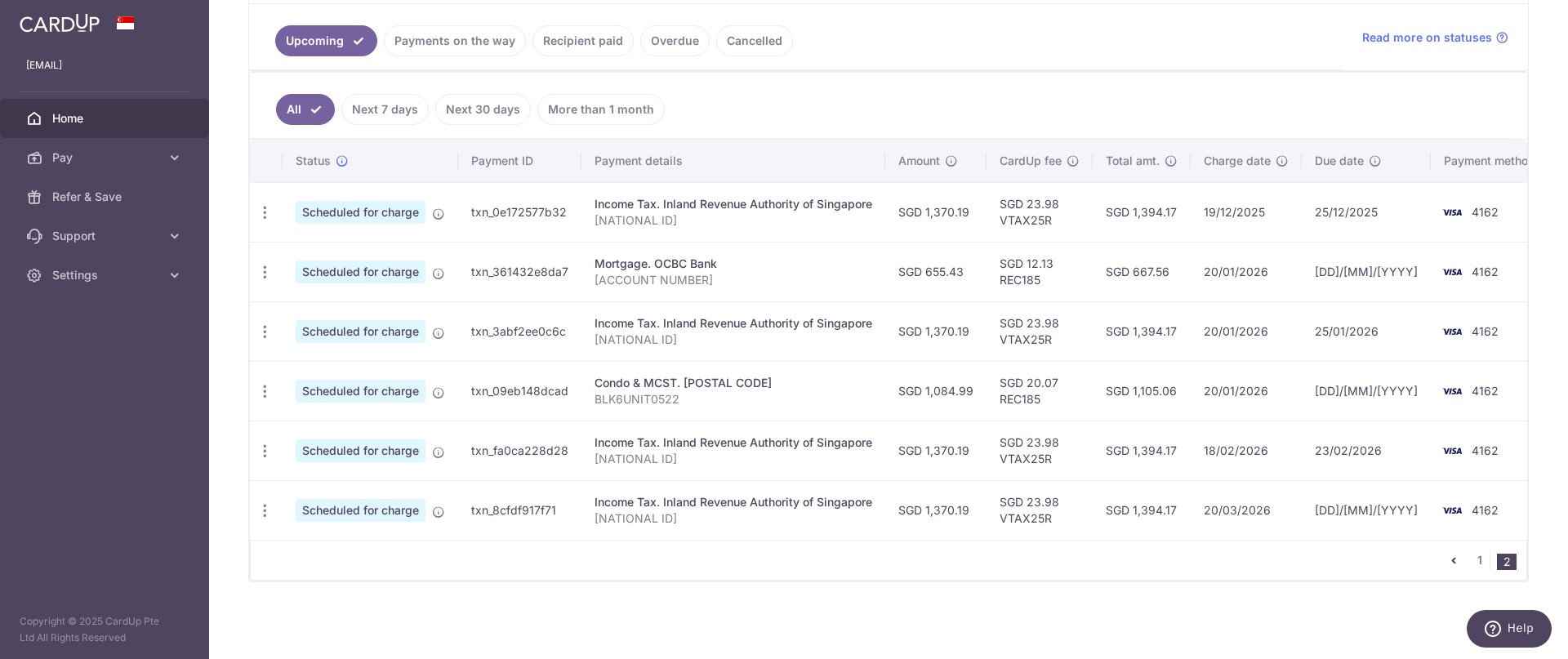 click on "SGD 667.56" at bounding box center (1142, 271) 